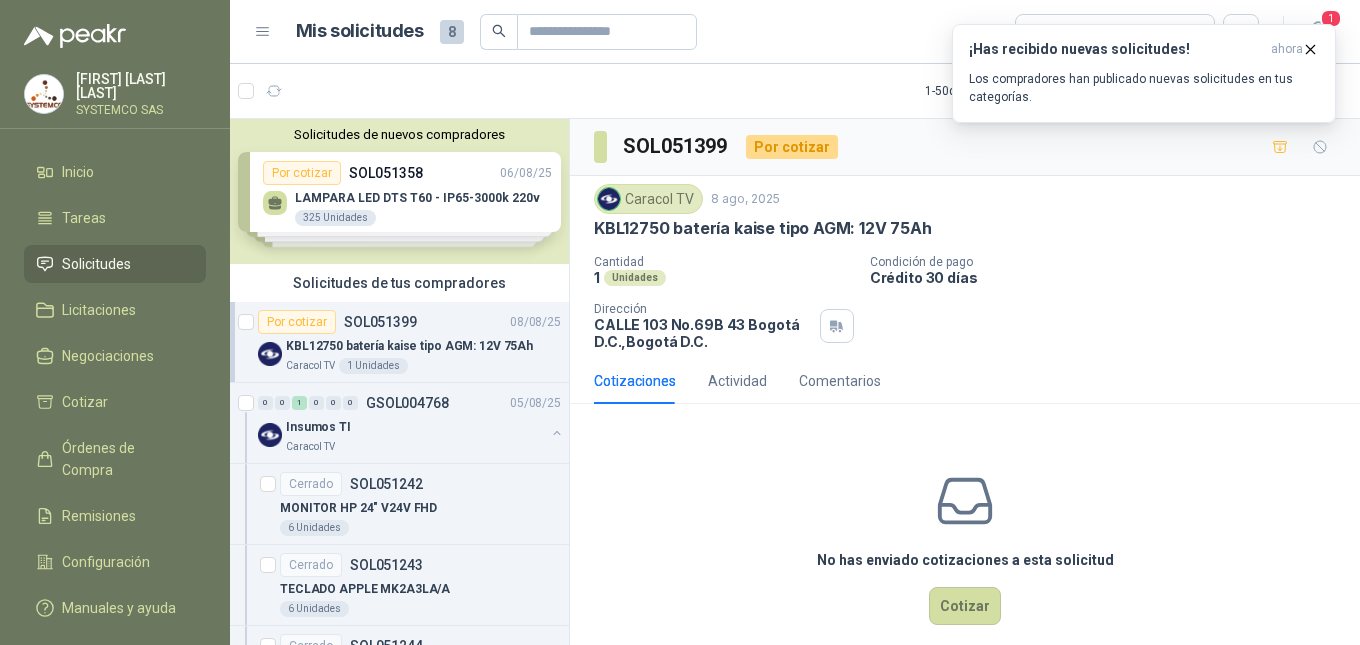 scroll, scrollTop: 0, scrollLeft: 0, axis: both 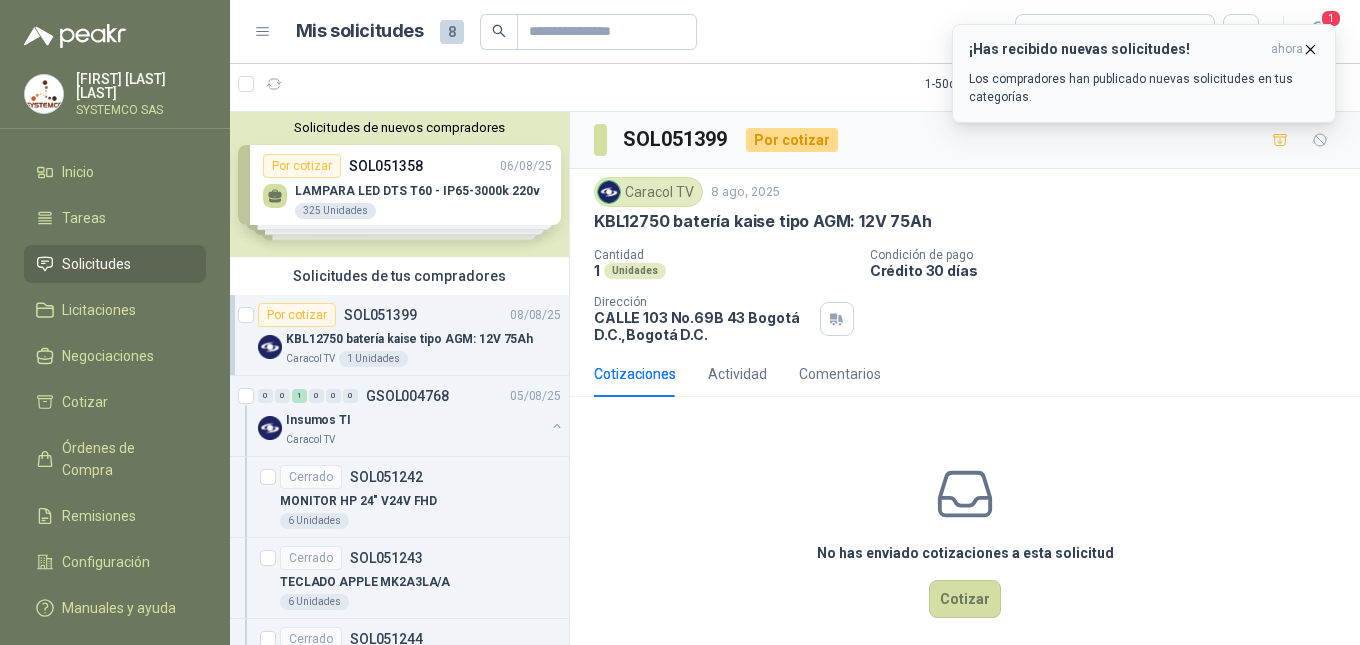 click 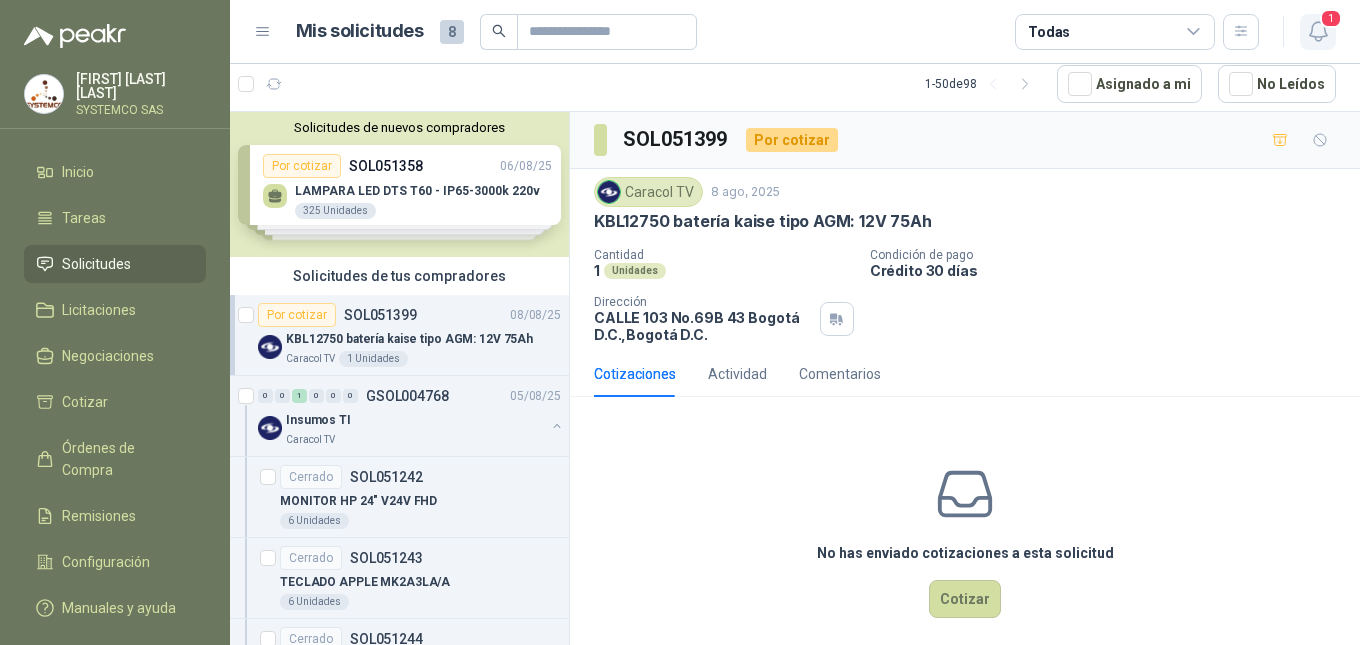 click 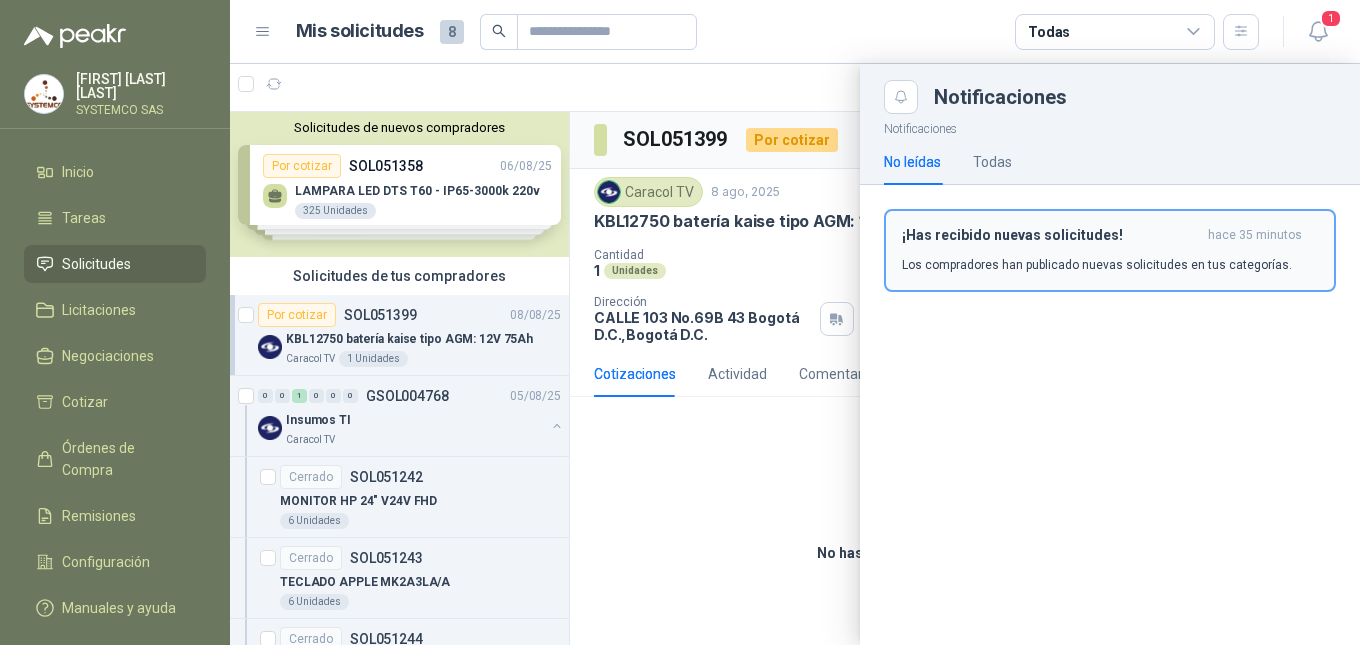 click on "Los compradores han publicado nuevas solicitudes en tus categorías." at bounding box center [1097, 265] 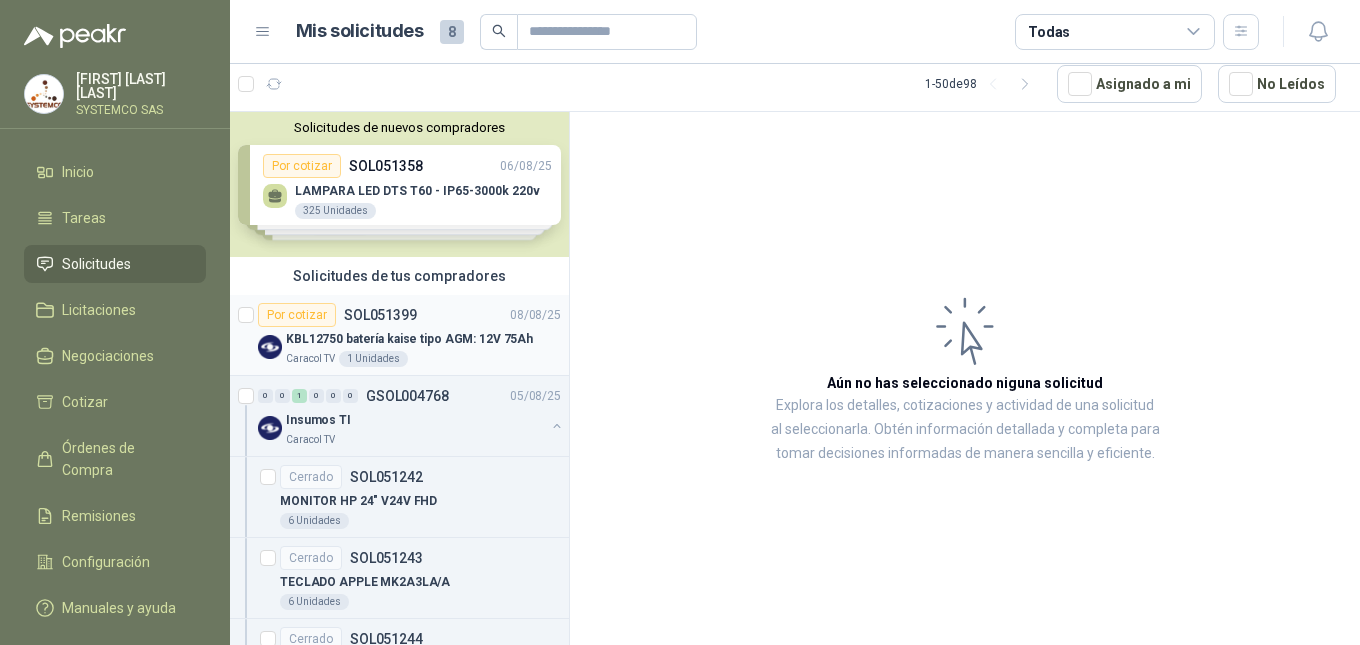 click on "Por cotizar SOL051399 [DATE]" at bounding box center (409, 315) 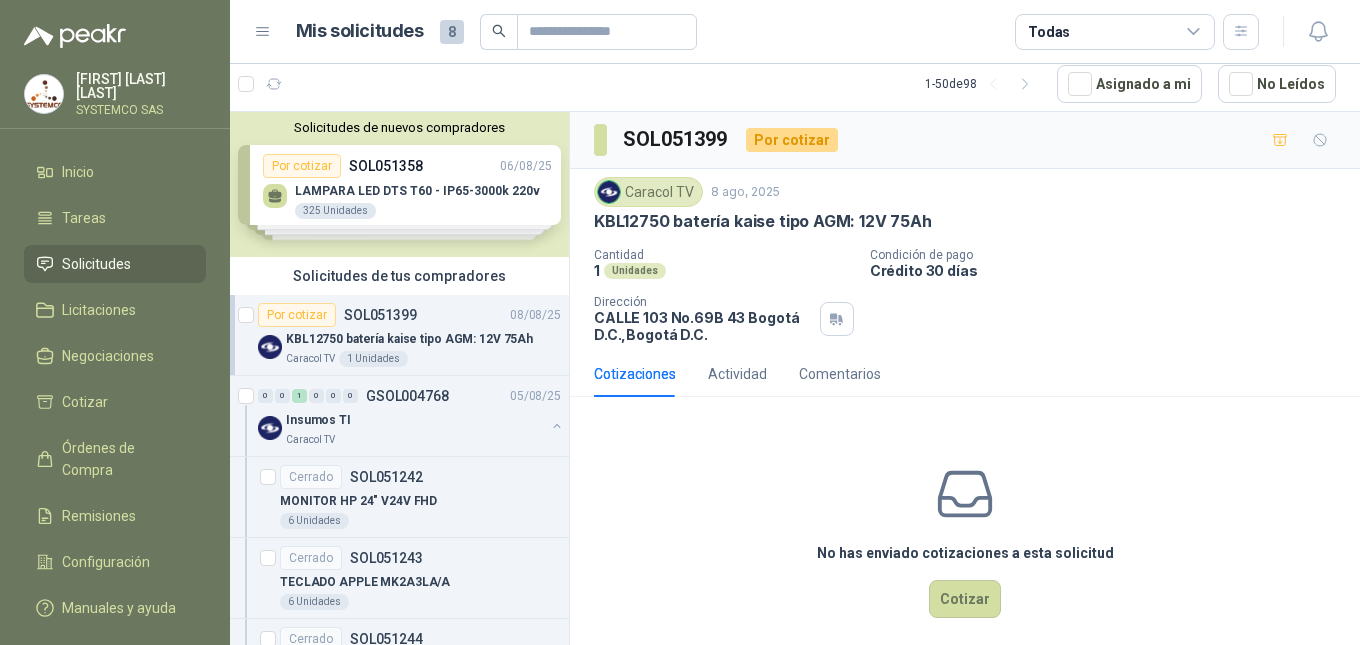 click on "KBL12750 batería kaise tipo AGM: 12V 75Ah" at bounding box center (409, 339) 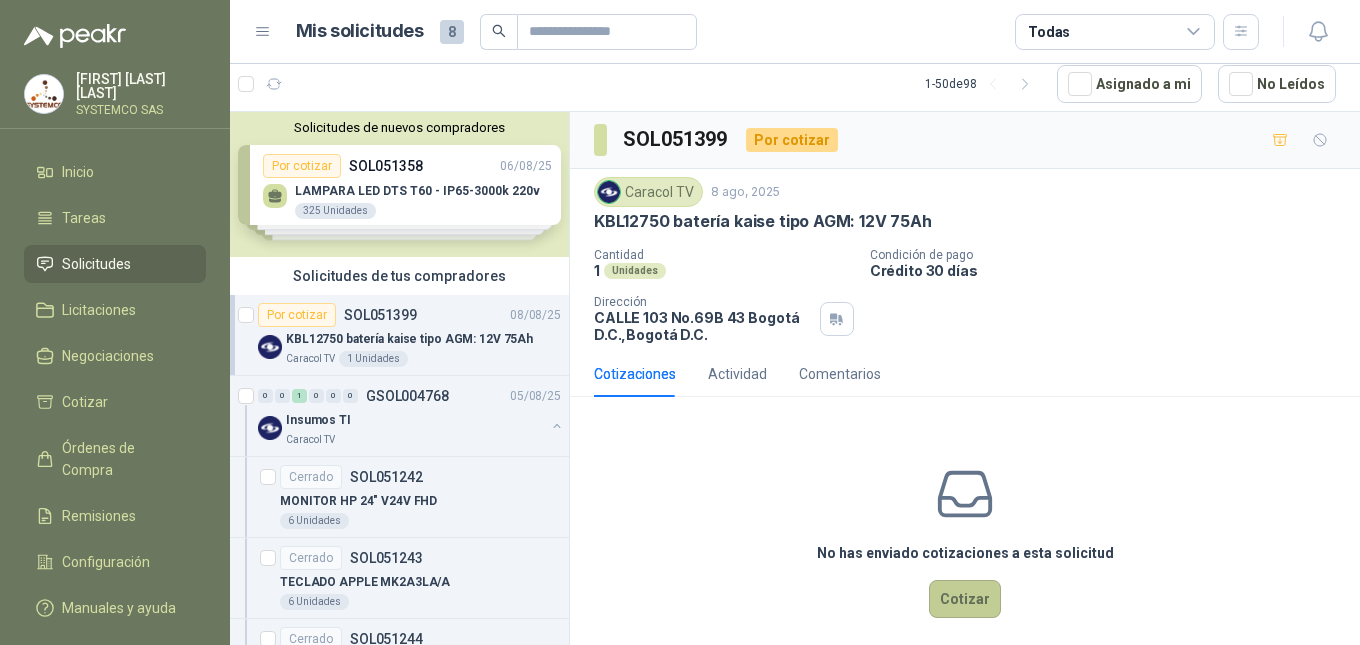 click on "Cotizar" at bounding box center (965, 599) 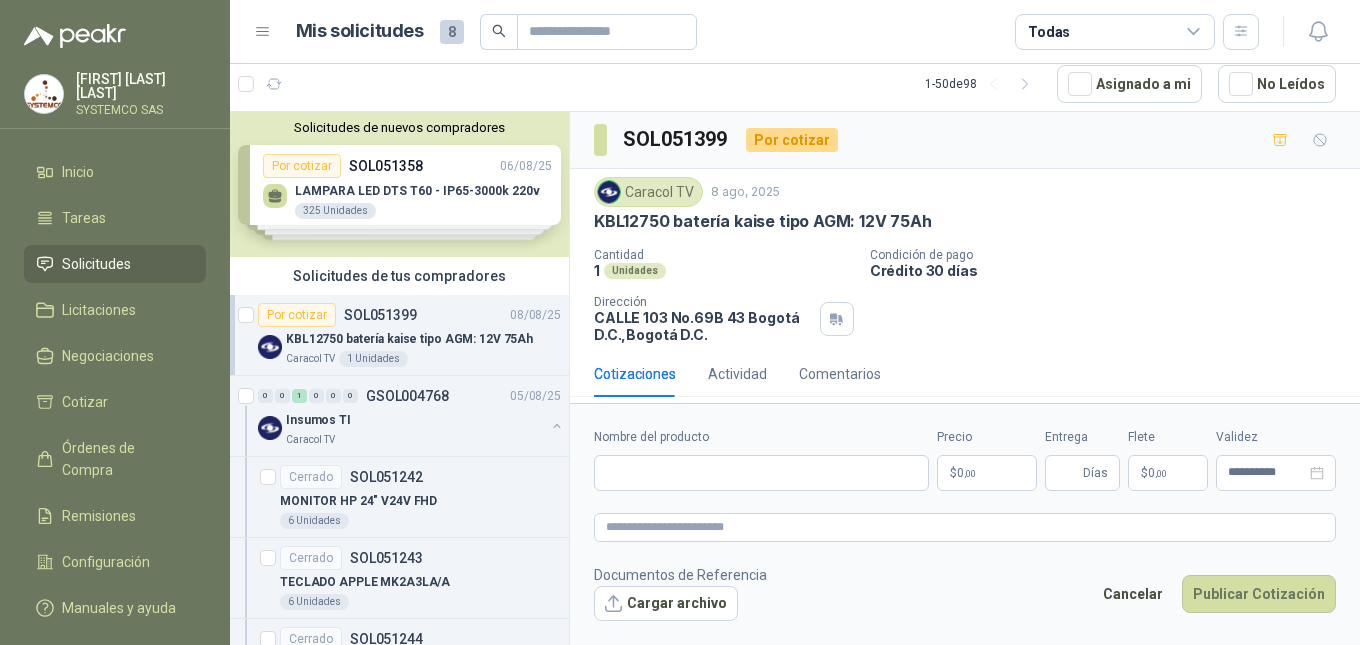 type 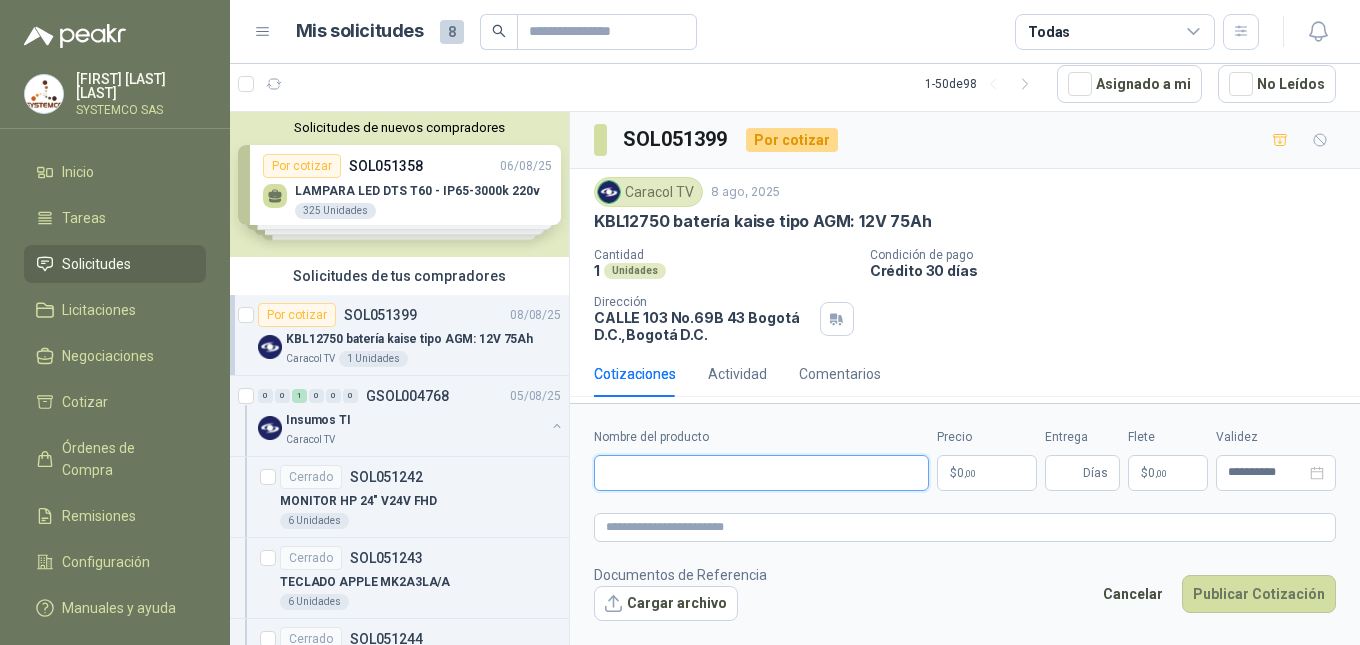 click on "Nombre del producto" at bounding box center [761, 473] 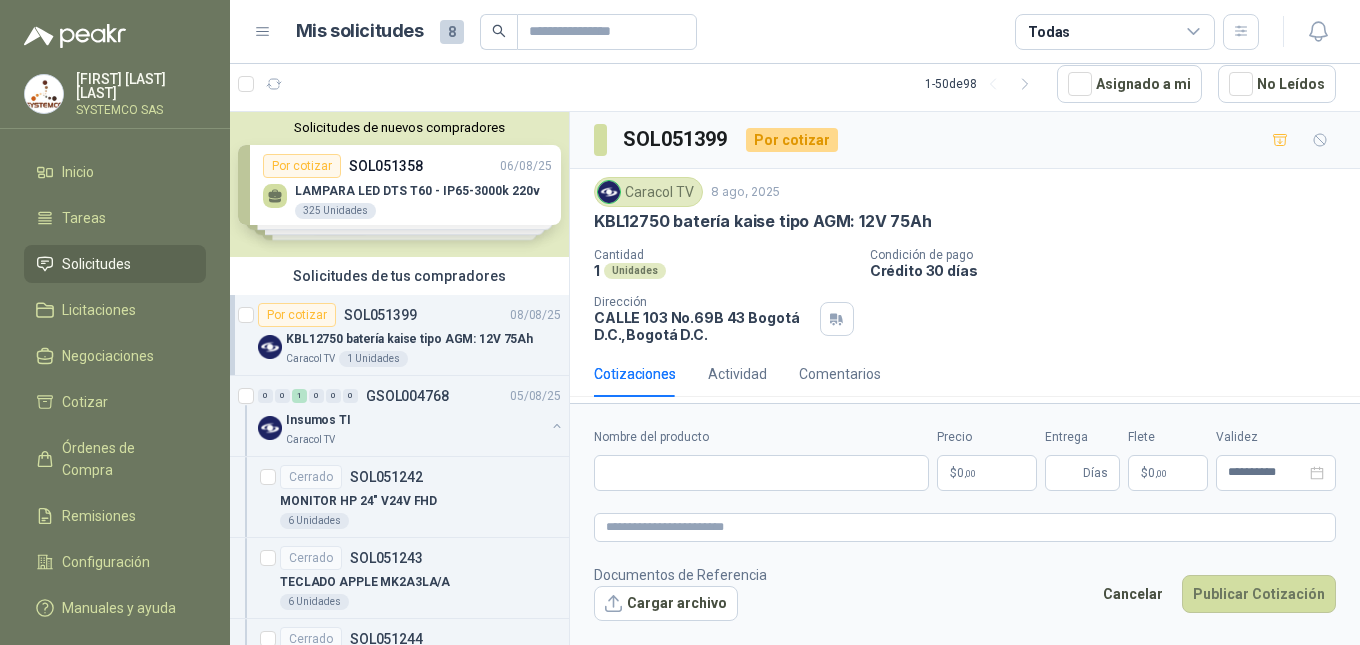 click on "Cantidad 1 Unidades Condición de pago Crédito 30 días Dirección [STREET] [NUMBER] [CITY], [CITY]" at bounding box center (965, 295) 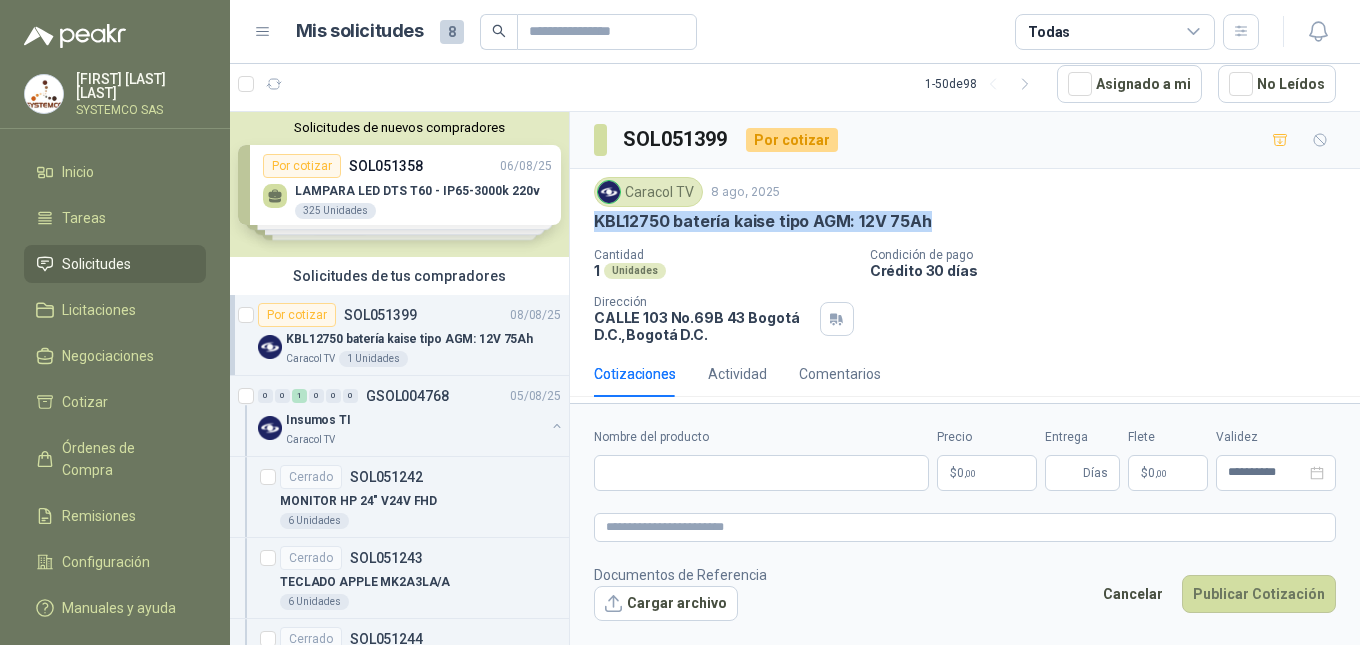 drag, startPoint x: 950, startPoint y: 223, endPoint x: 585, endPoint y: 236, distance: 365.23145 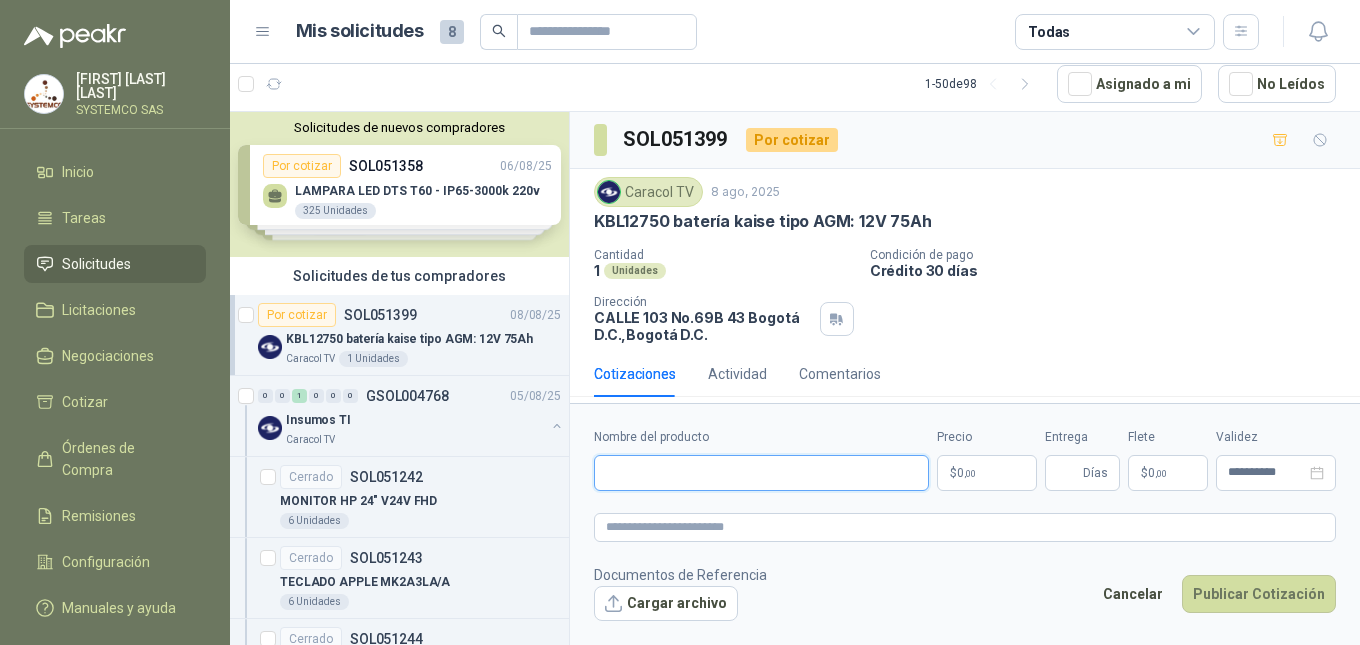 click on "Nombre del producto" at bounding box center [761, 473] 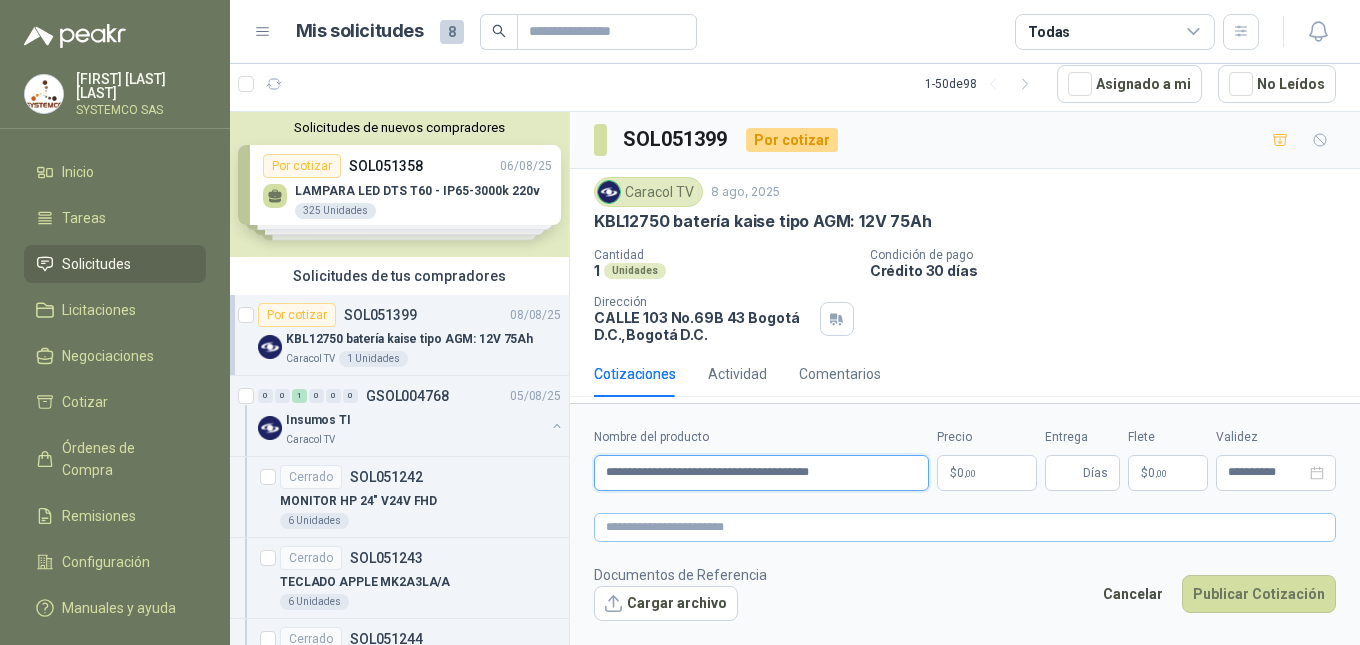 type on "**********" 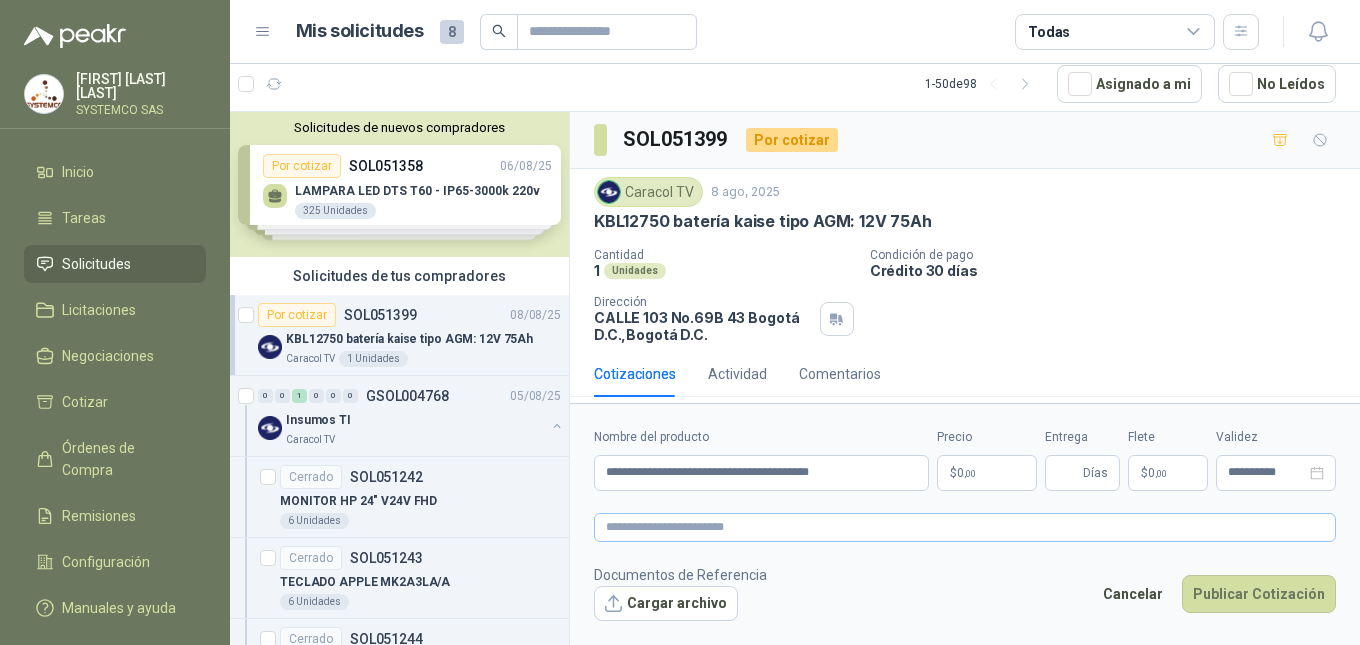 click on "**********" at bounding box center (965, 524) 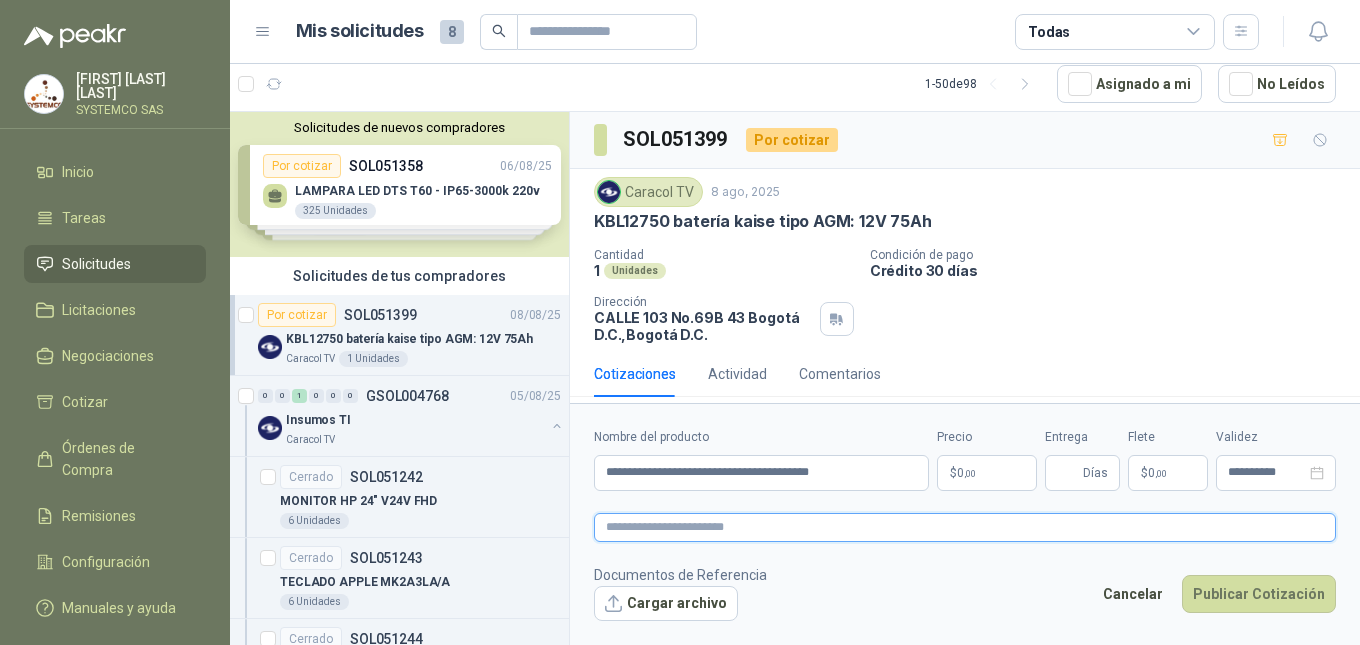 click at bounding box center (965, 527) 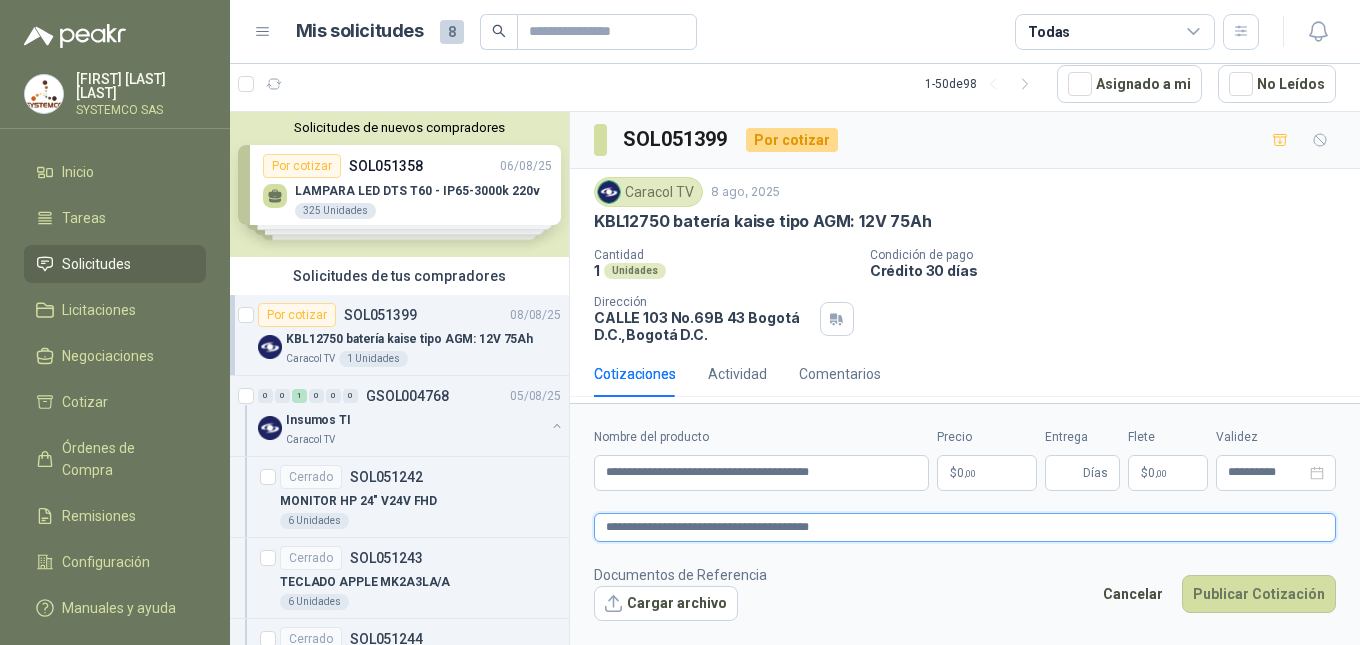 type on "**********" 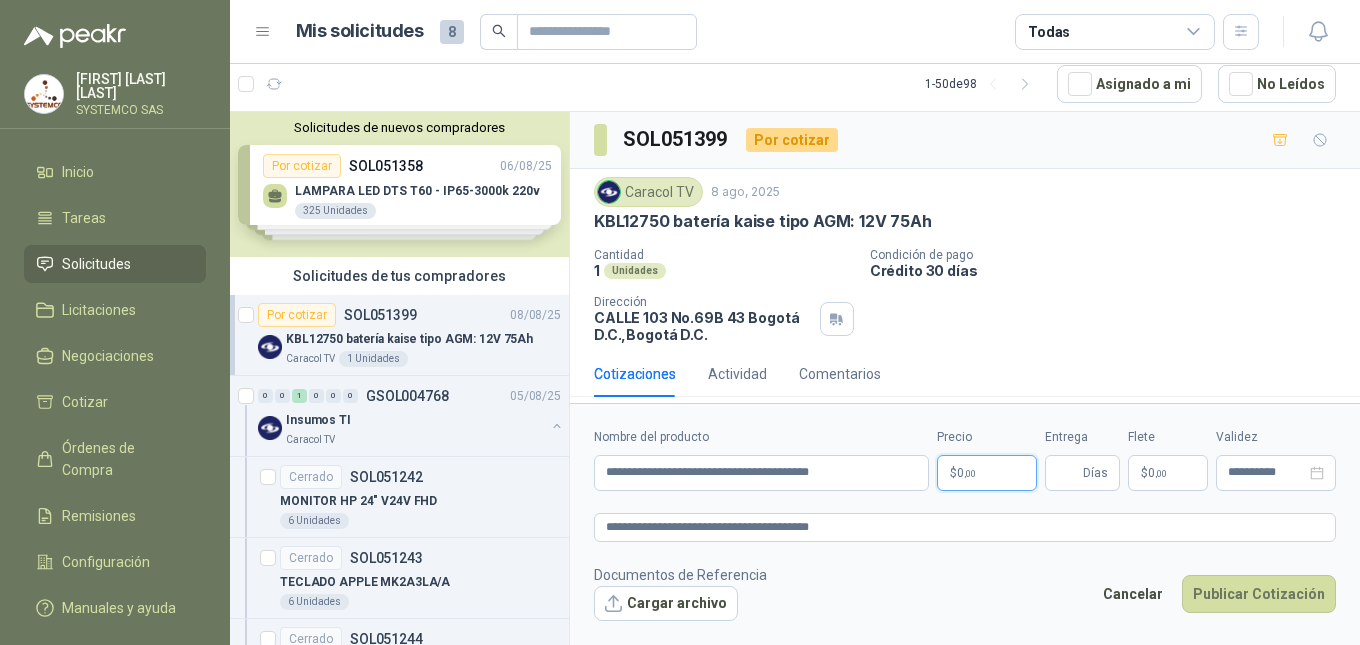click on "$  0 ,00" at bounding box center (987, 473) 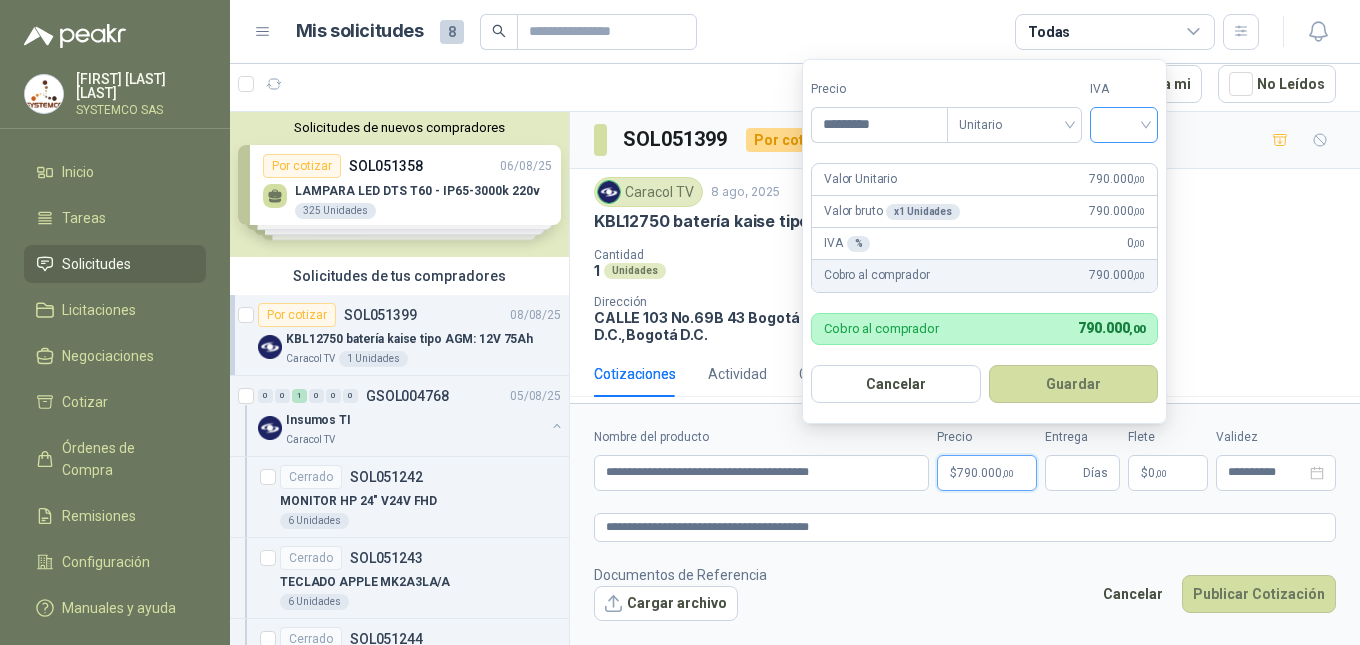 click at bounding box center [1124, 125] 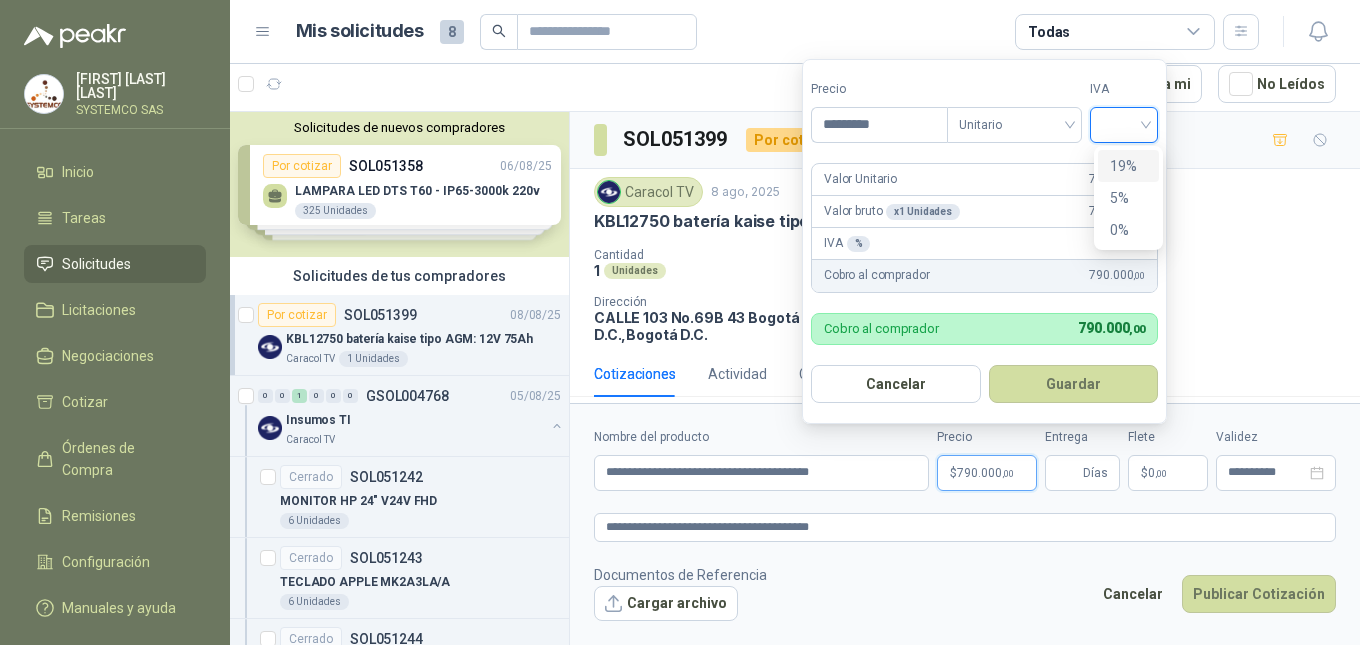 click on "19%" at bounding box center (1128, 166) 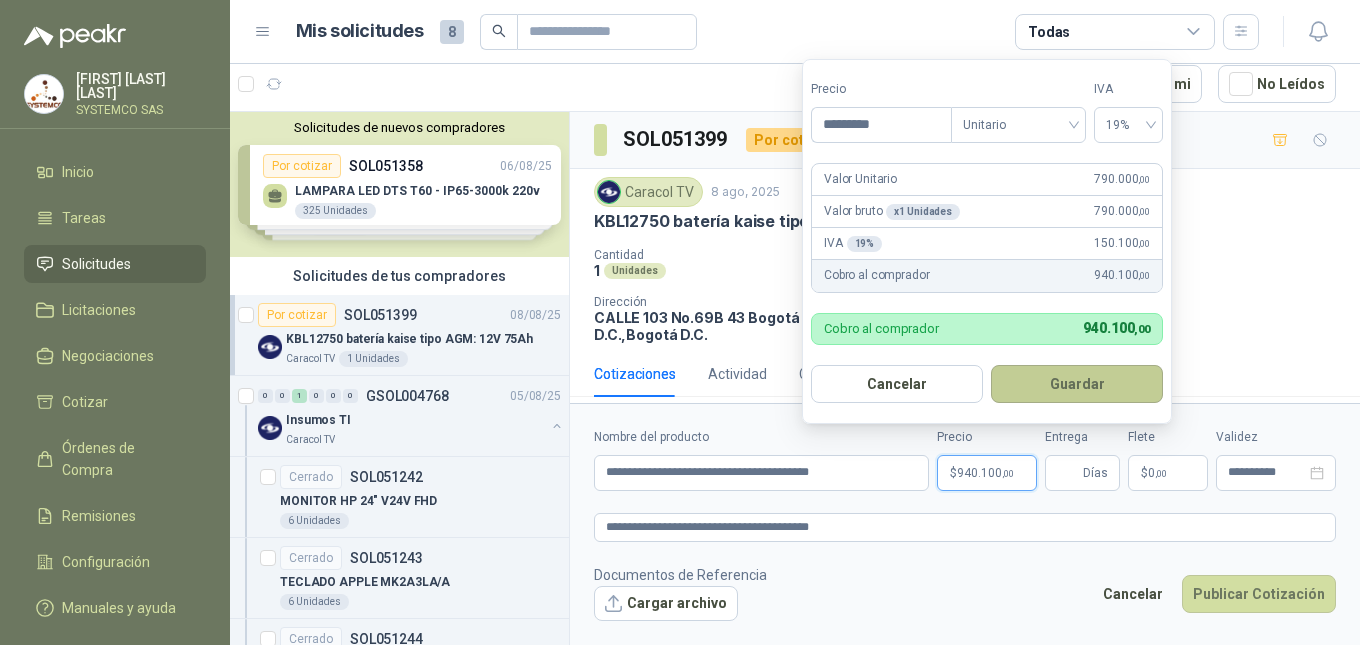 click on "Guardar" at bounding box center [1077, 384] 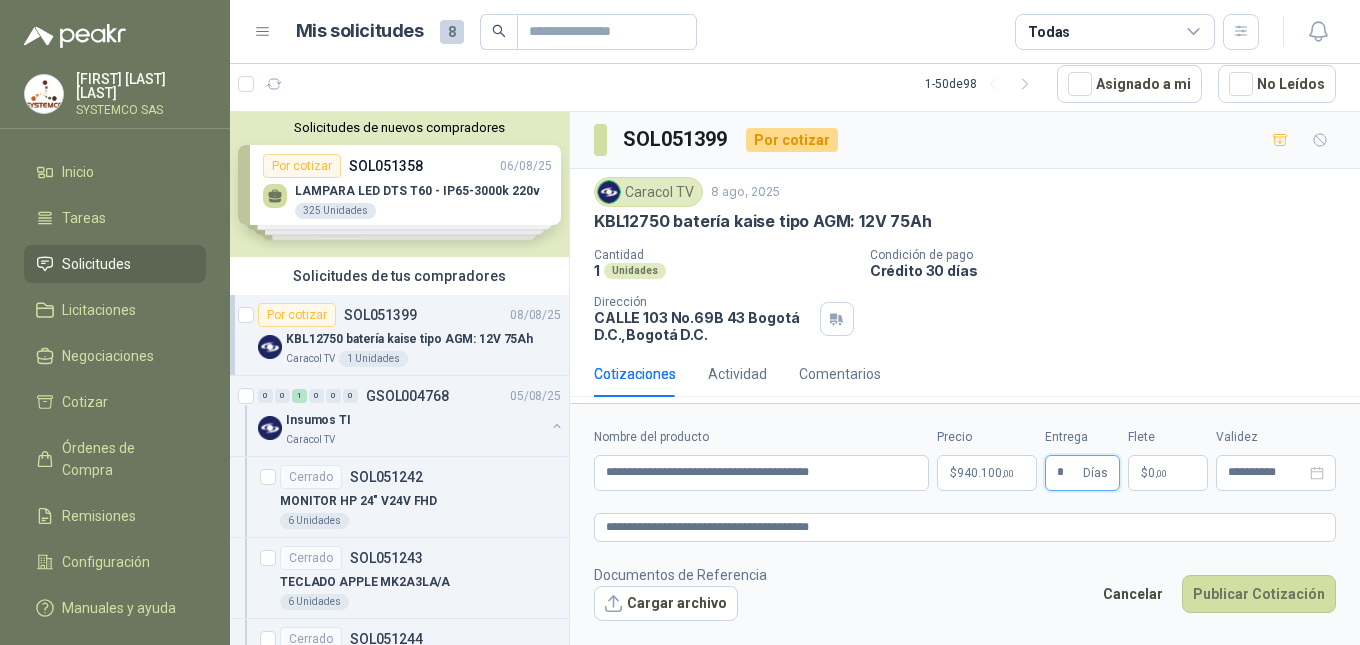 type on "*" 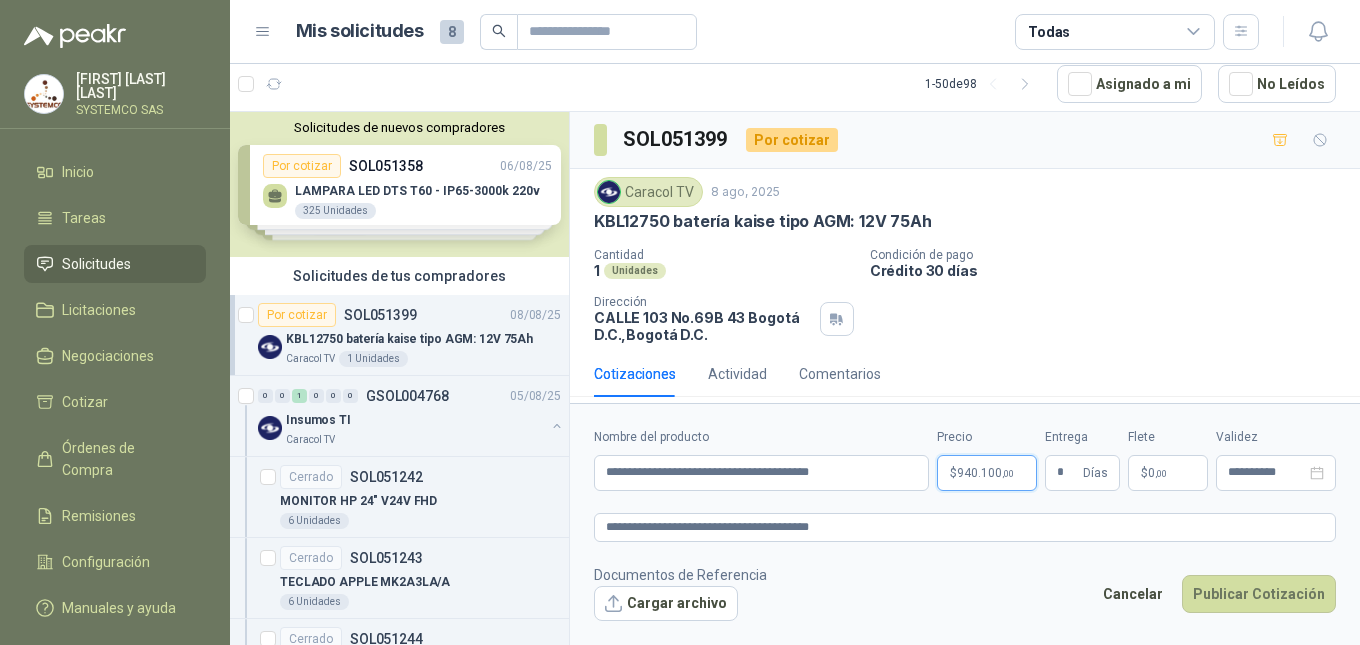 click on "$ 940.100,00" at bounding box center (987, 473) 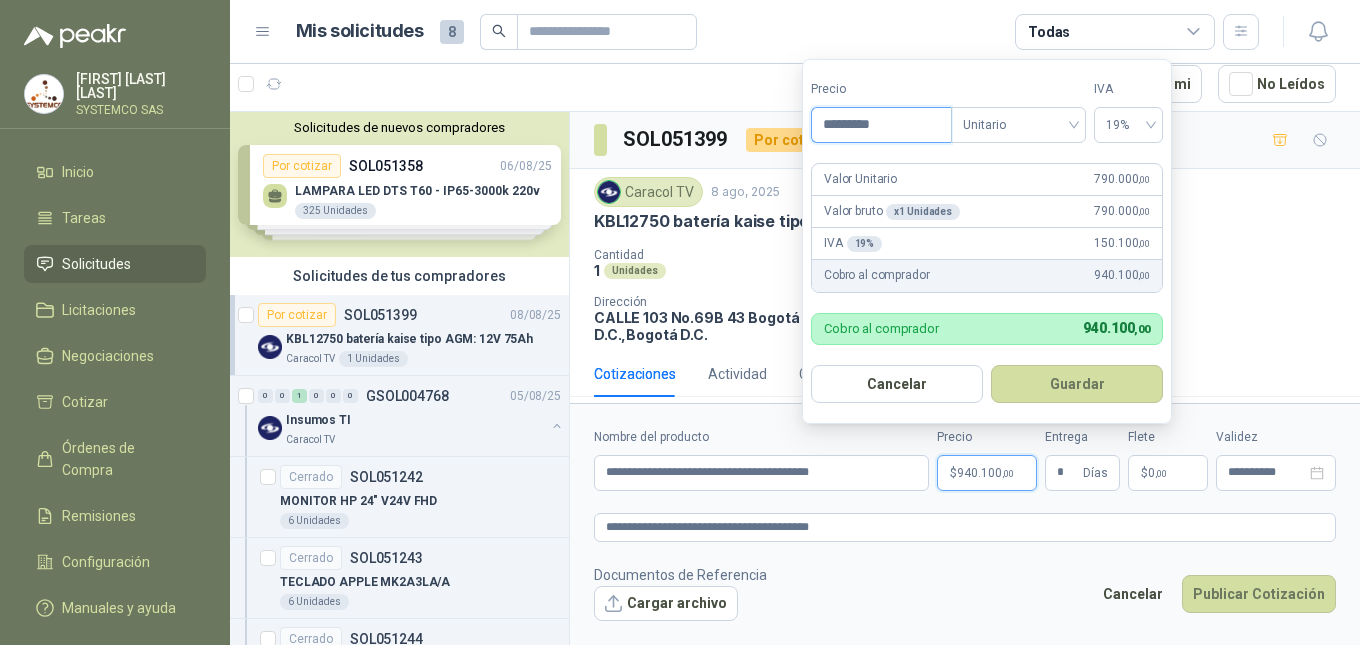 click on "*********" at bounding box center (881, 125) 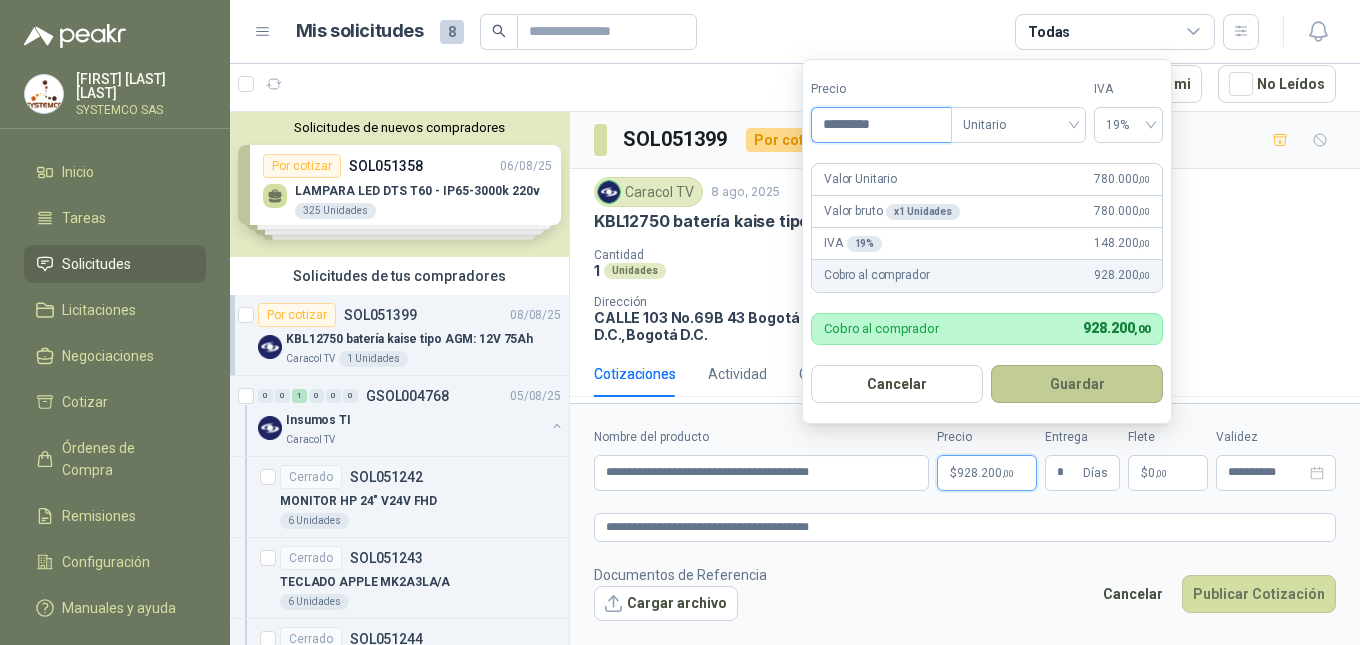 type on "*********" 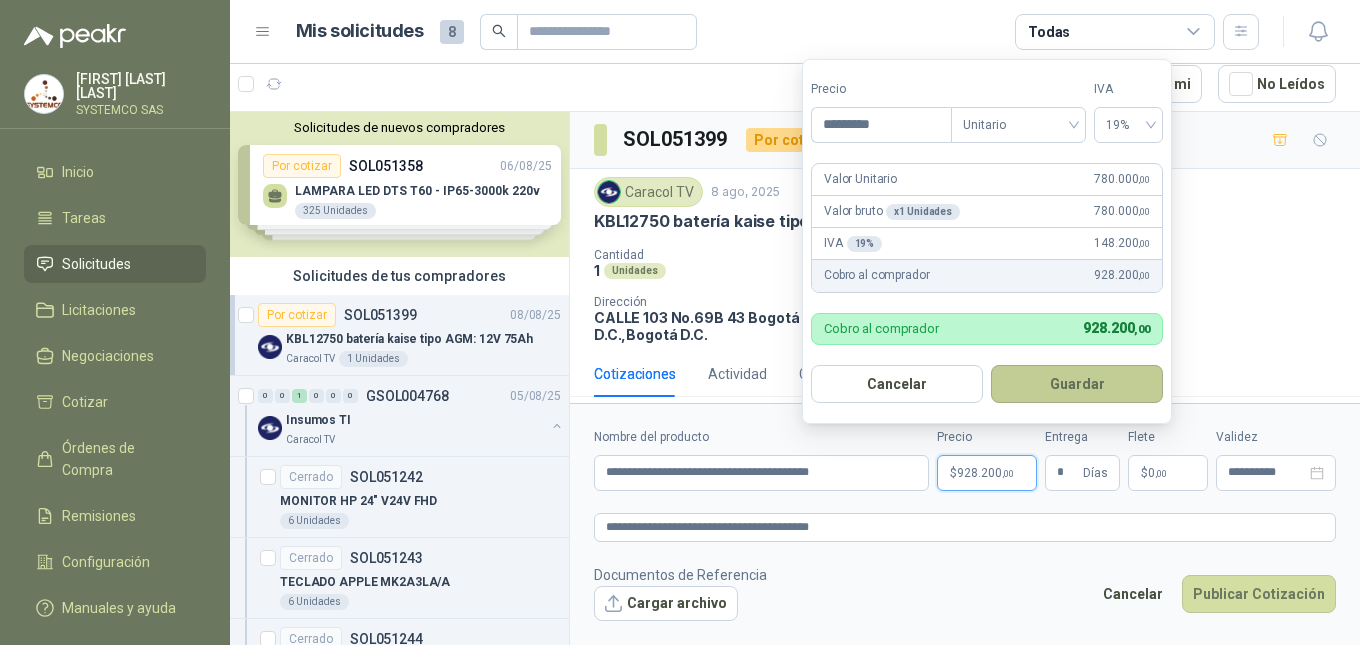 click on "Guardar" at bounding box center (1077, 384) 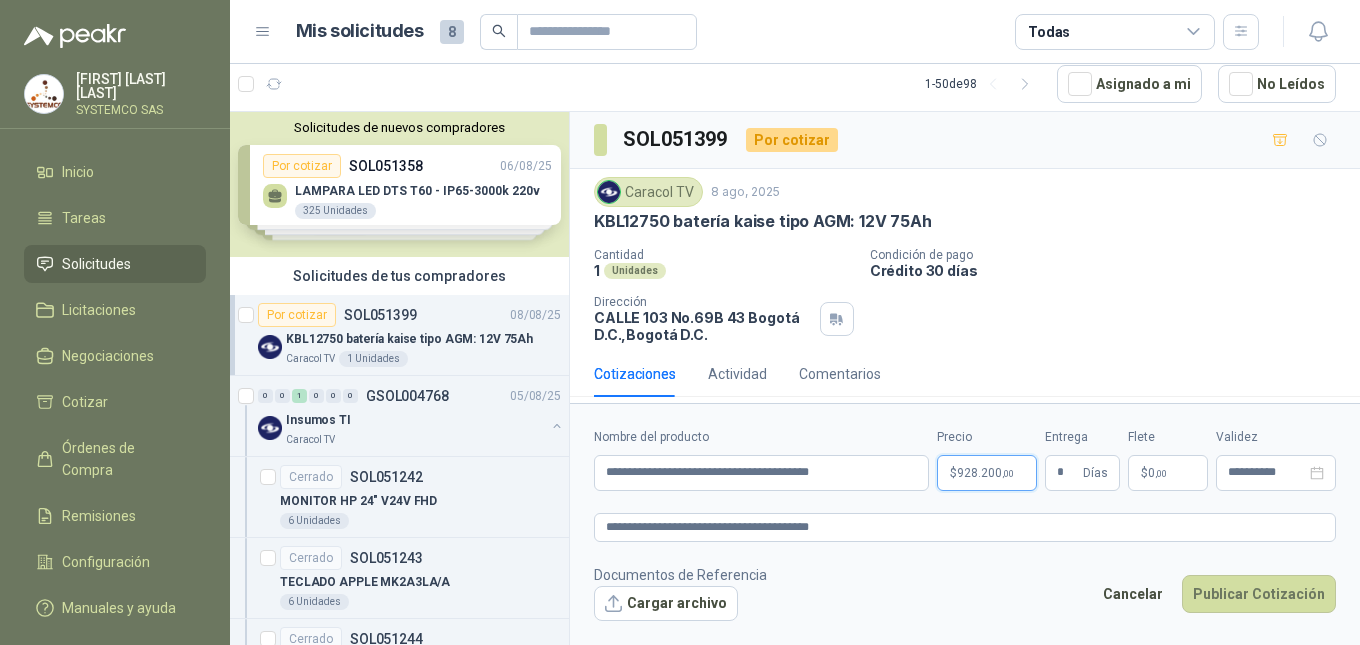 click on "928.200,00" at bounding box center (985, 473) 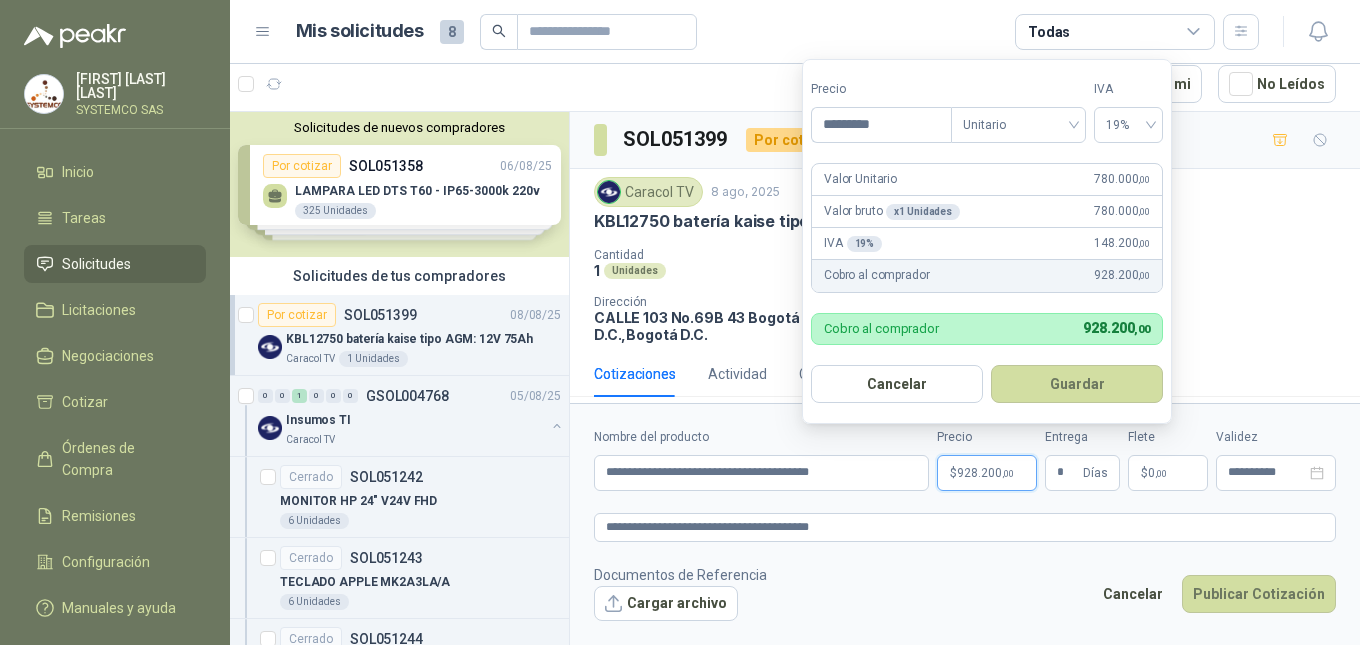 click on "928.200,00" at bounding box center (985, 473) 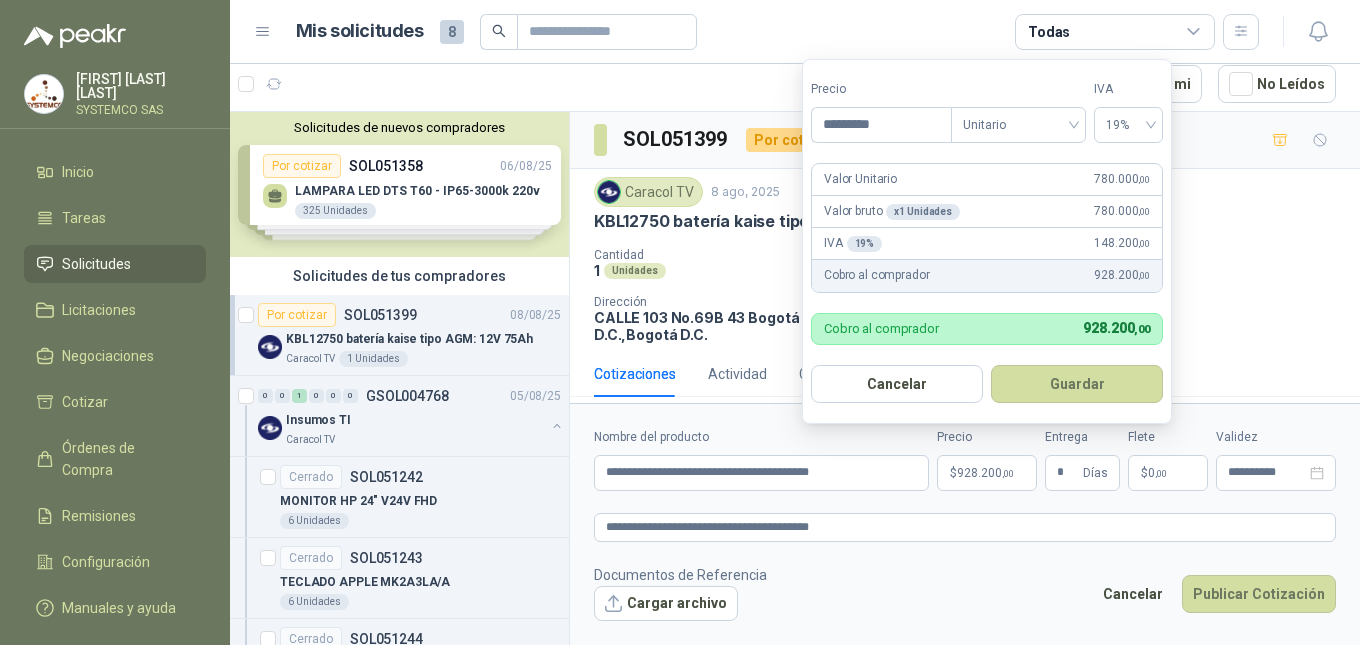 click on "Documentos de Referencia Cargar archivo Cancelar Publicar Cotización" at bounding box center (965, 593) 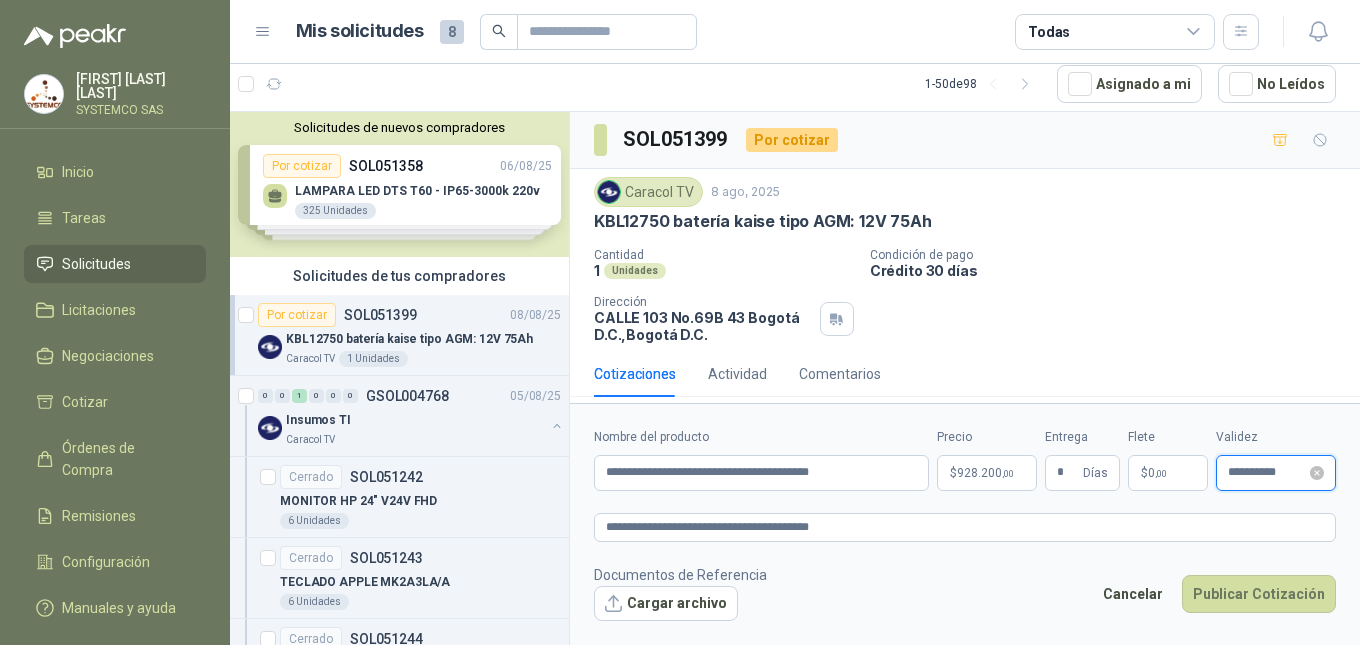 click on "**********" at bounding box center [1267, 472] 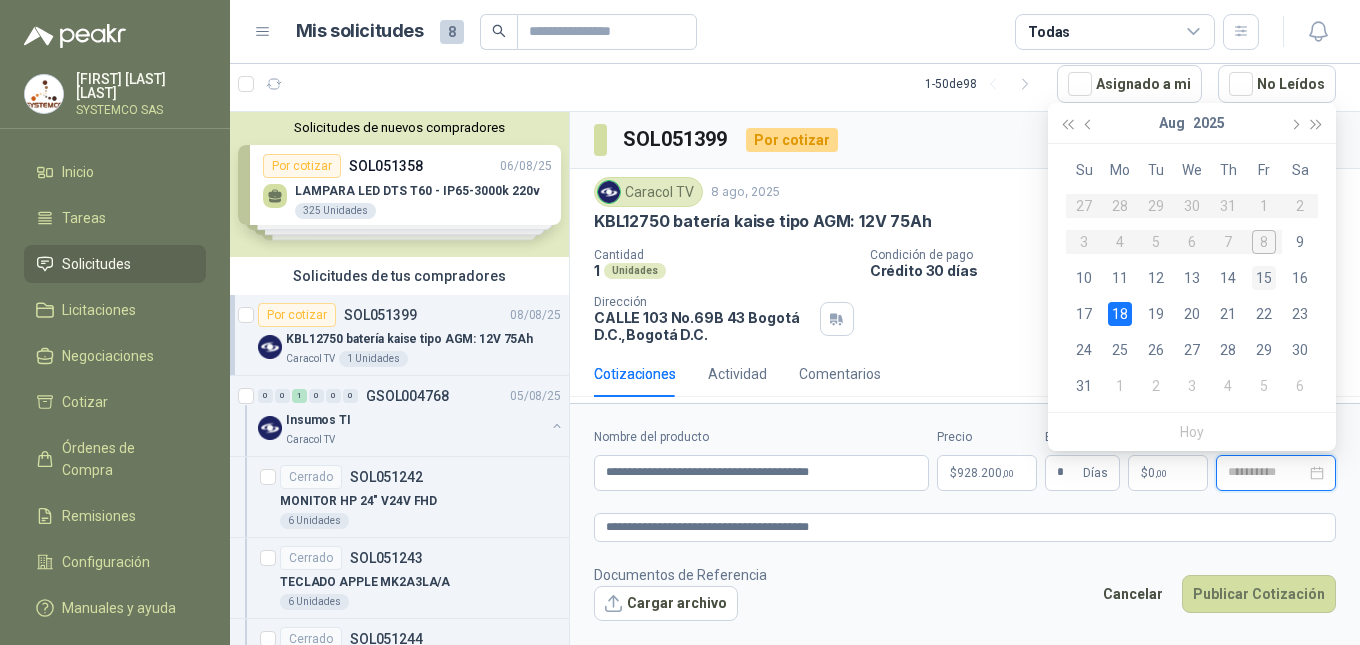 type on "**********" 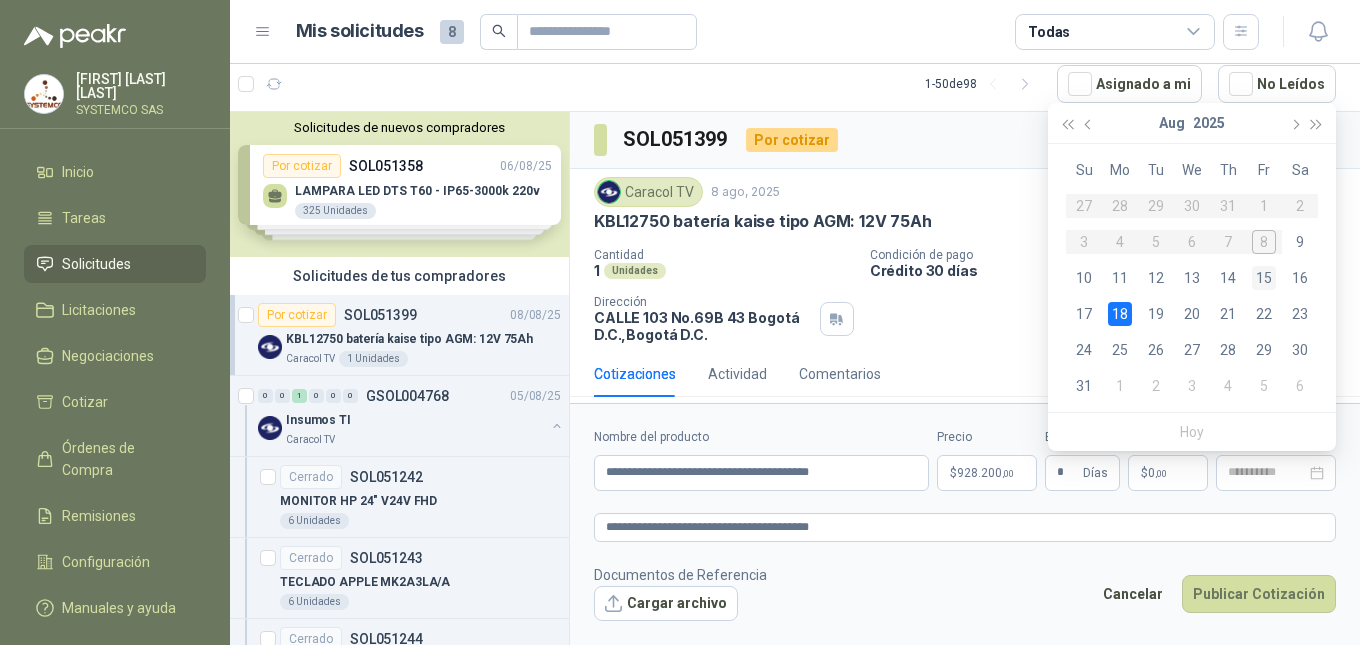 click on "15" at bounding box center [1264, 278] 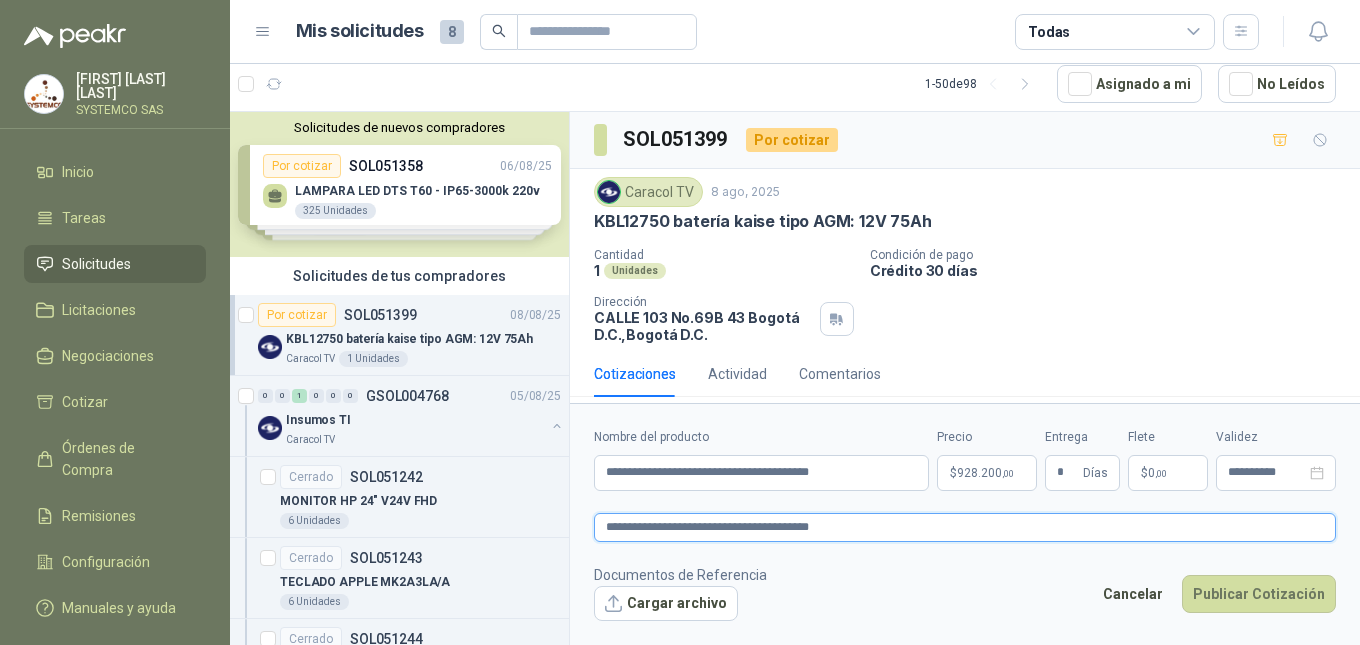 type 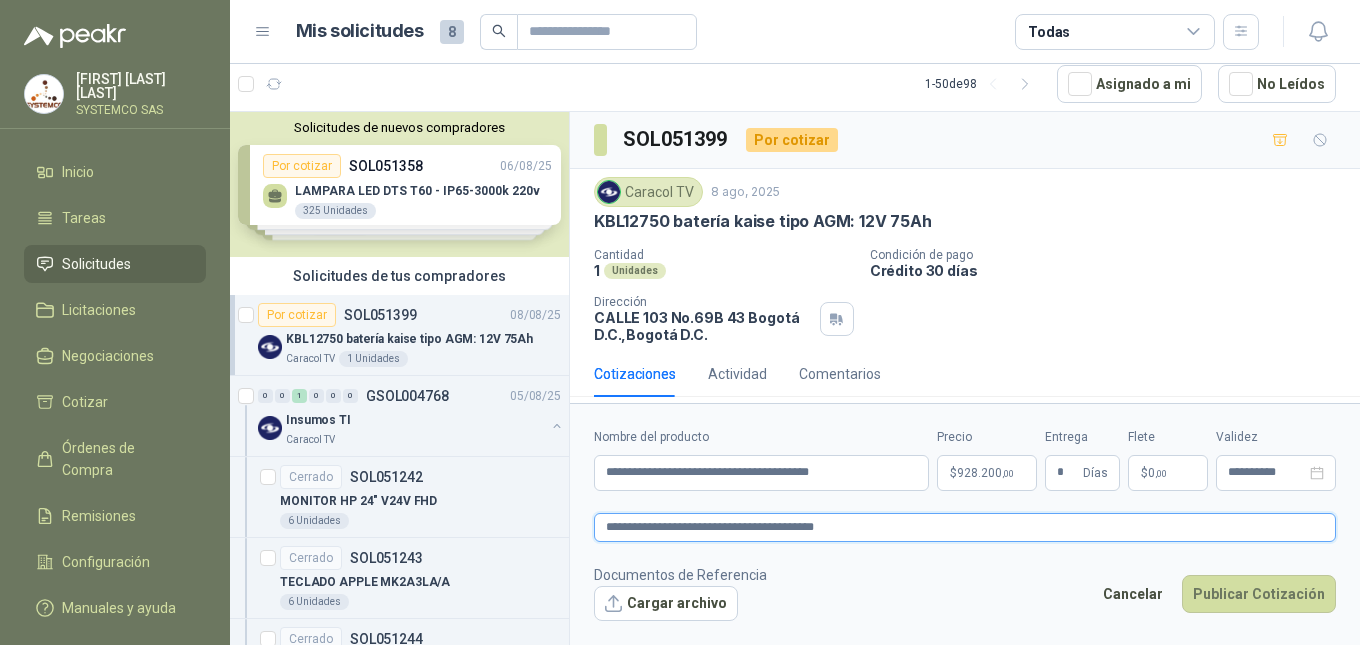type 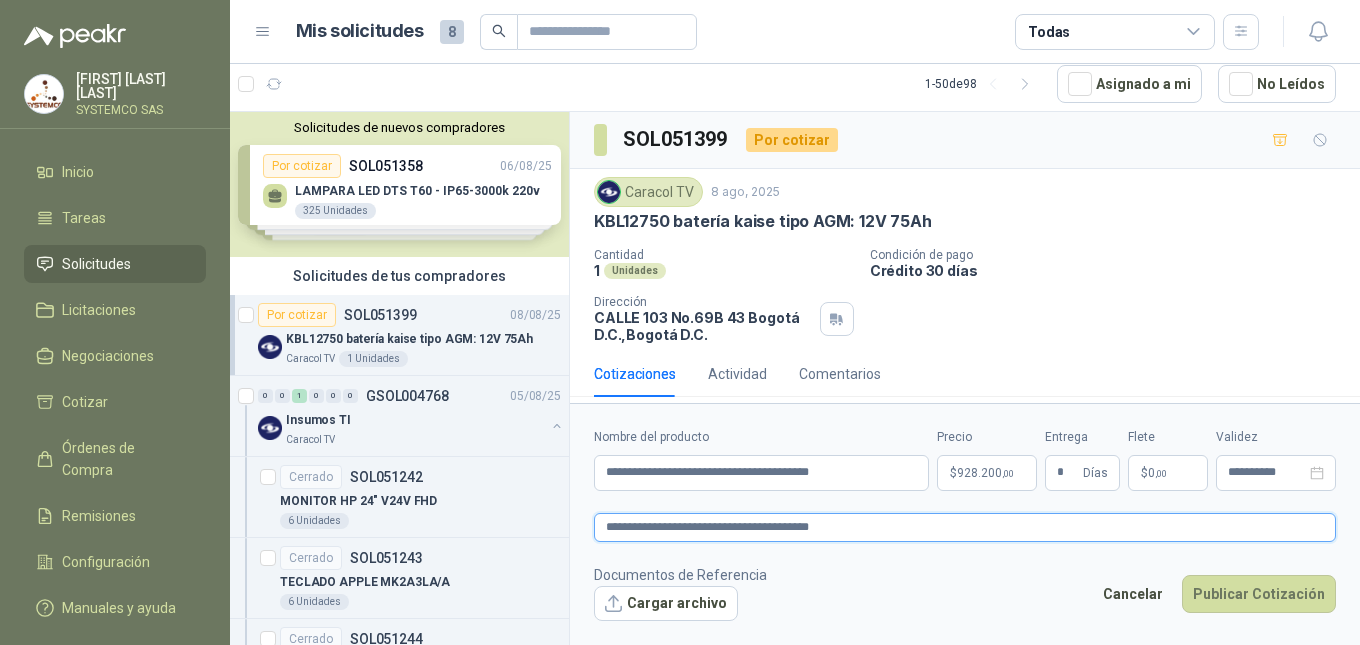 type on "**********" 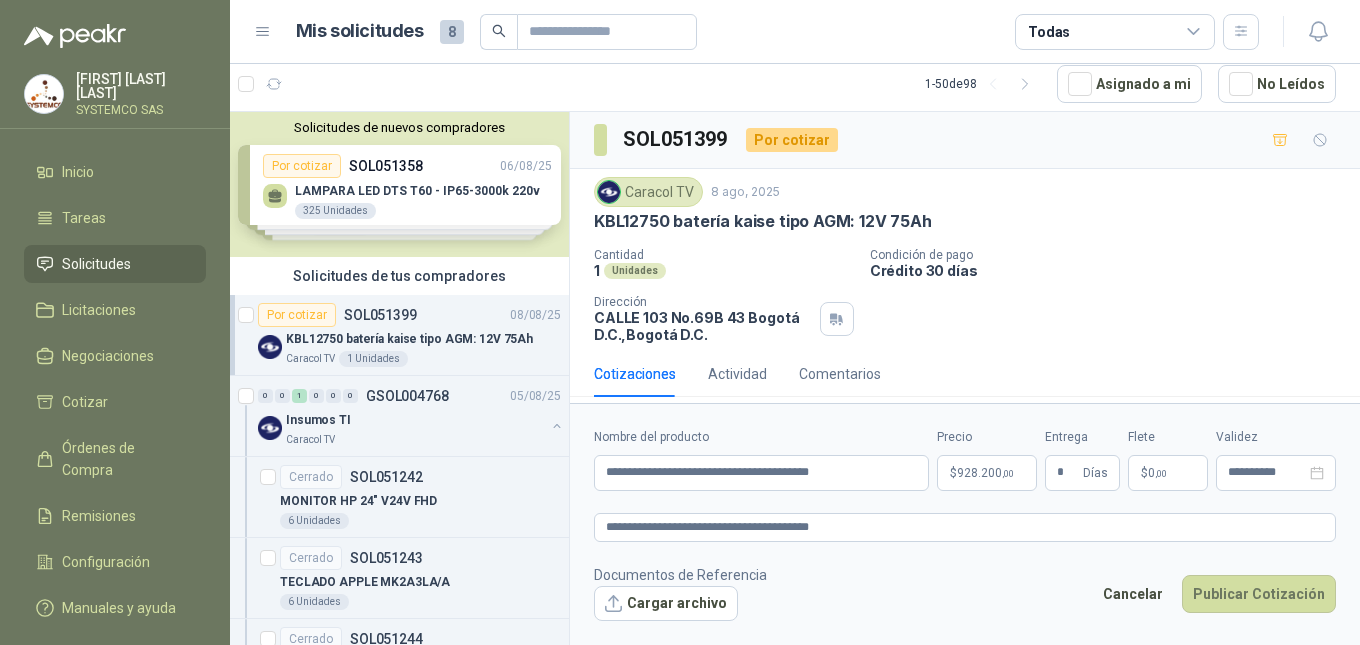 click on "Documentos de Referencia Cargar archivo Cancelar Publicar Cotización" at bounding box center (965, 593) 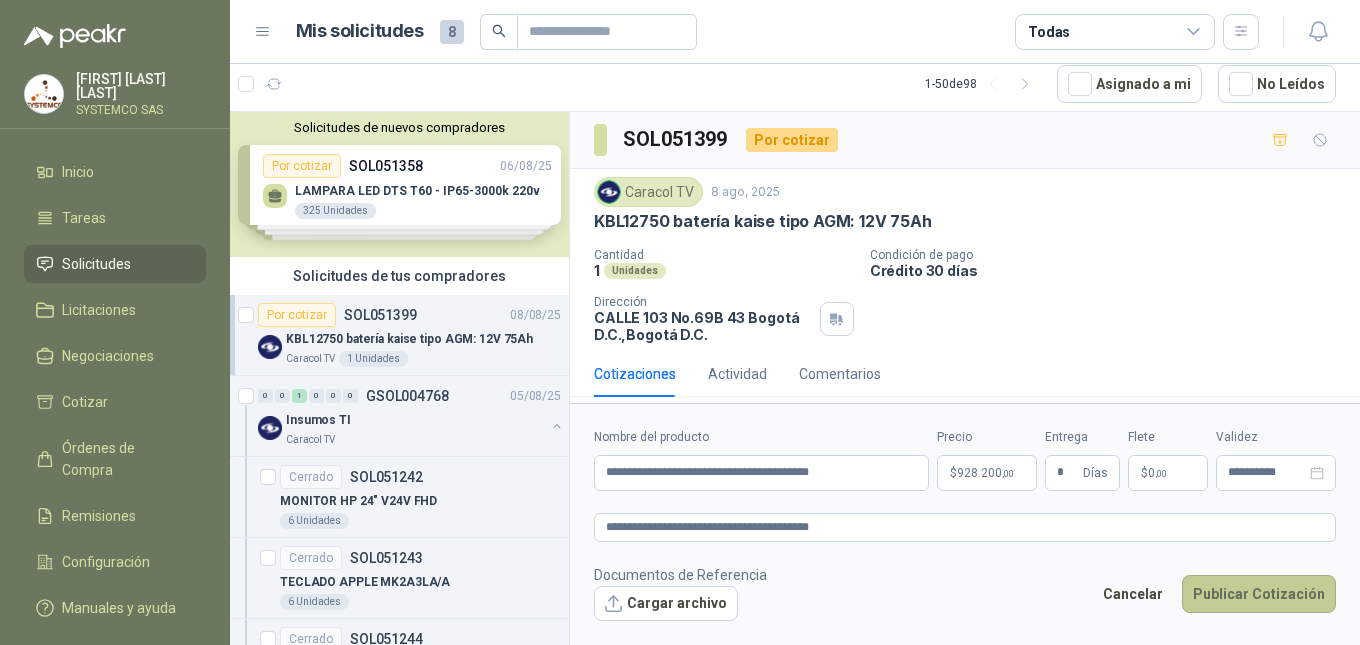 click on "Publicar Cotización" at bounding box center (1259, 594) 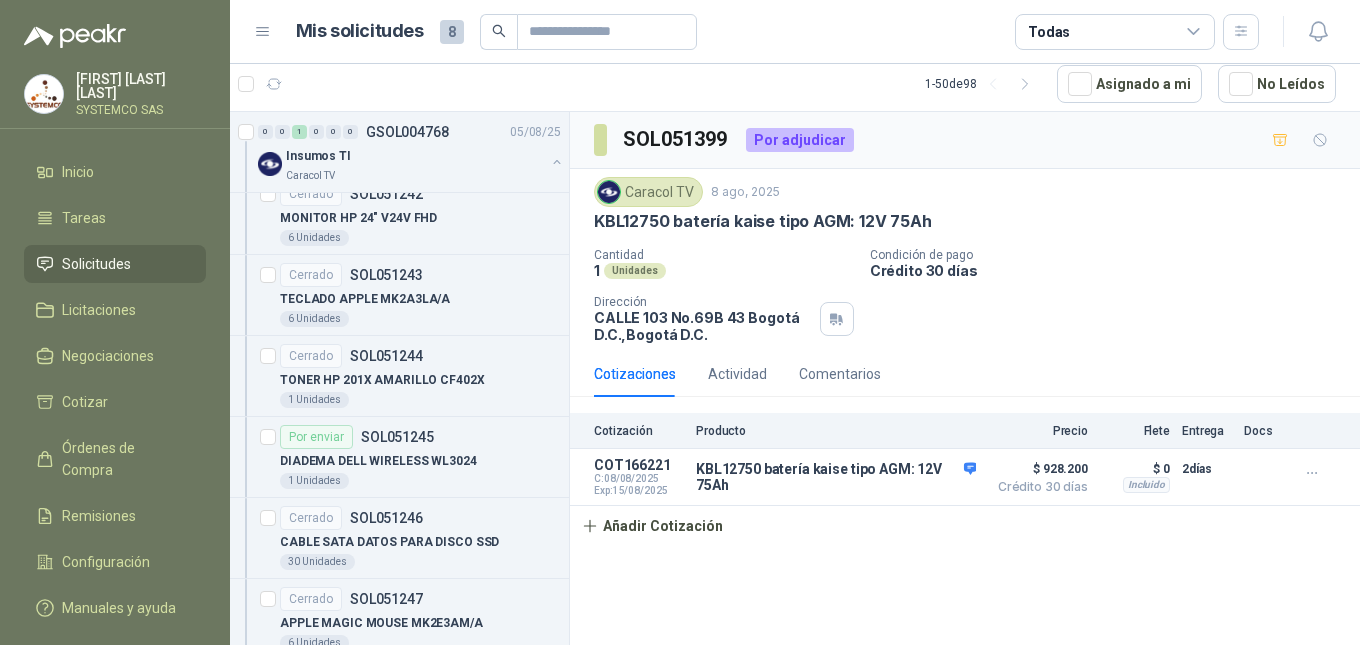 scroll, scrollTop: 0, scrollLeft: 0, axis: both 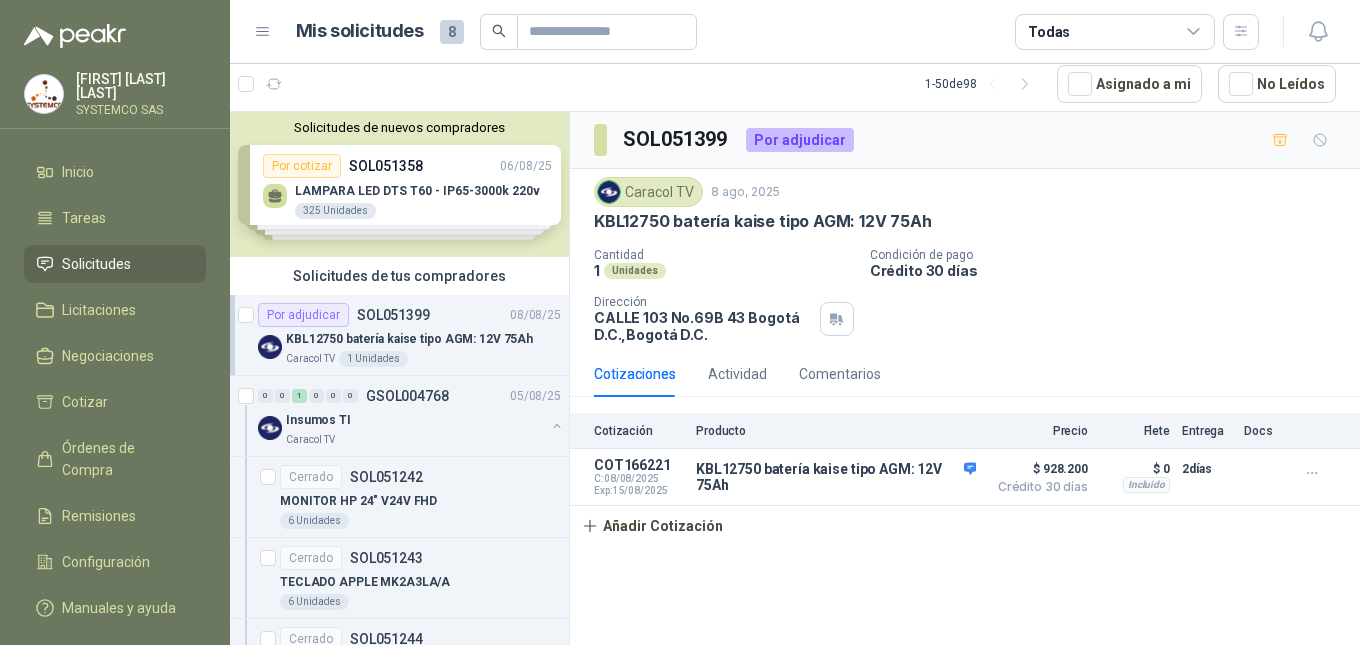 click on "KBL12750 batería kaise tipo AGM: 12V 75Ah" at bounding box center [409, 339] 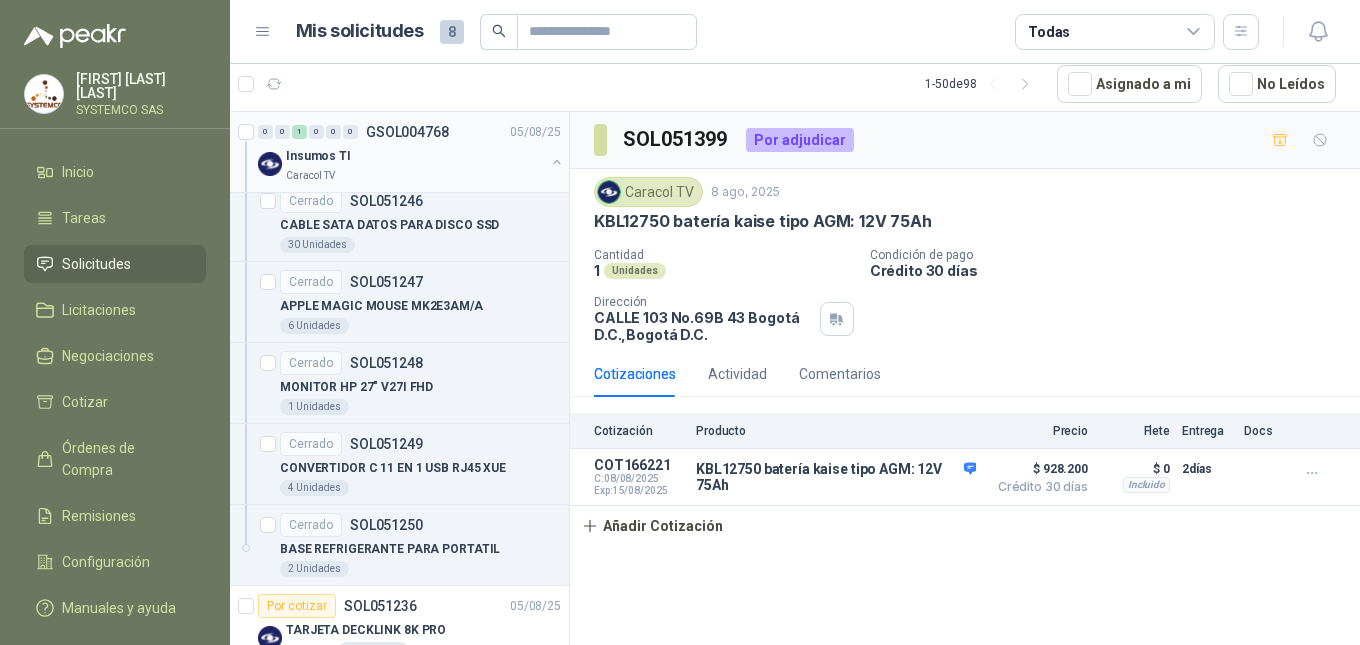 scroll, scrollTop: 1000, scrollLeft: 0, axis: vertical 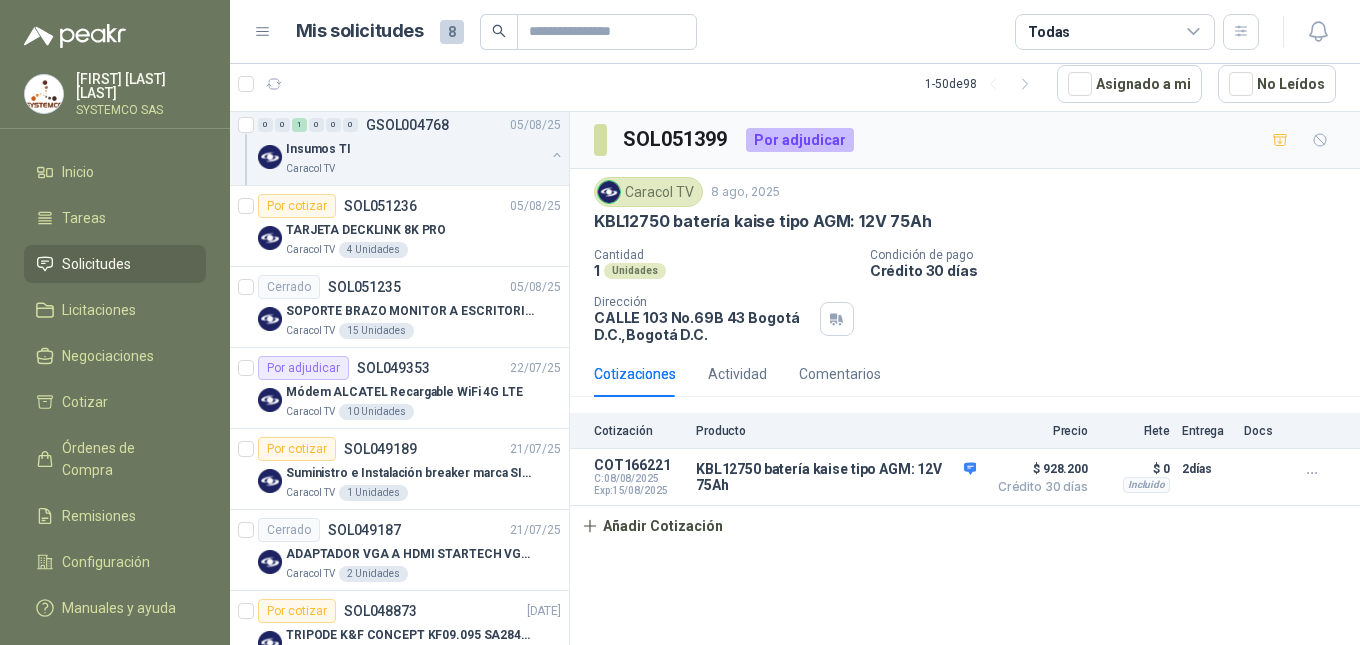 click on "[FIRST] [LAST]" at bounding box center (141, 86) 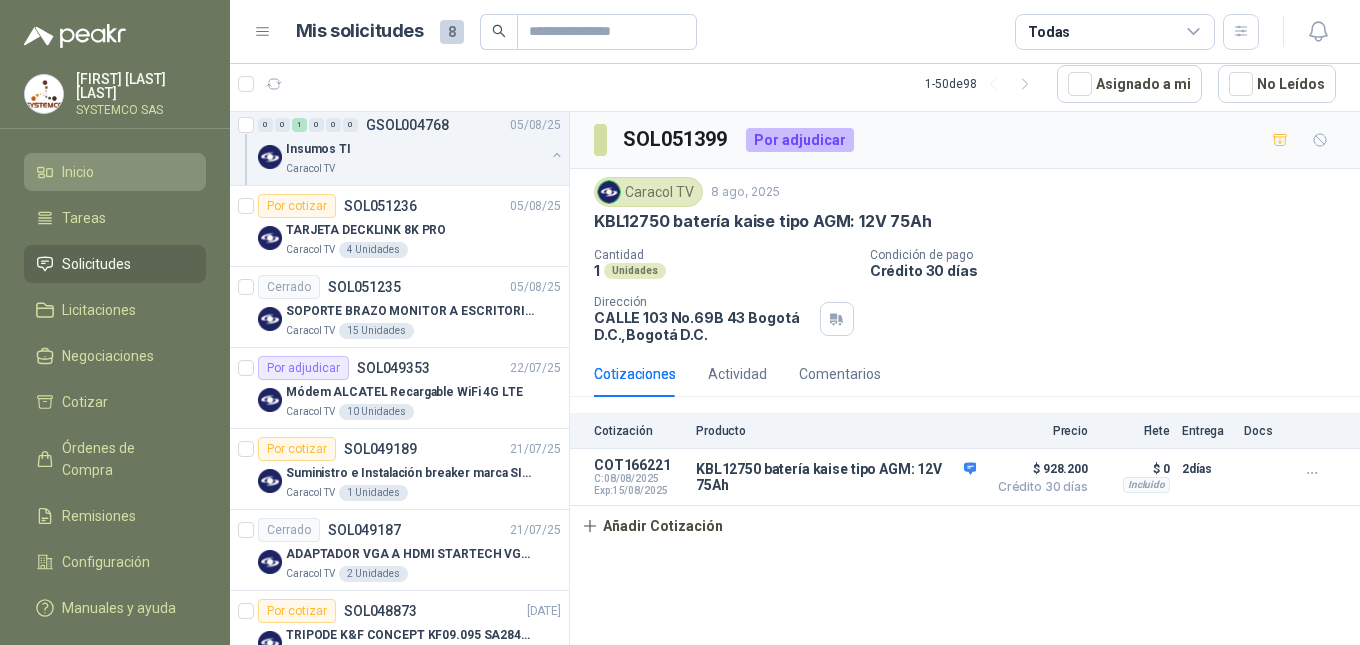 click on "Inicio" at bounding box center (115, 172) 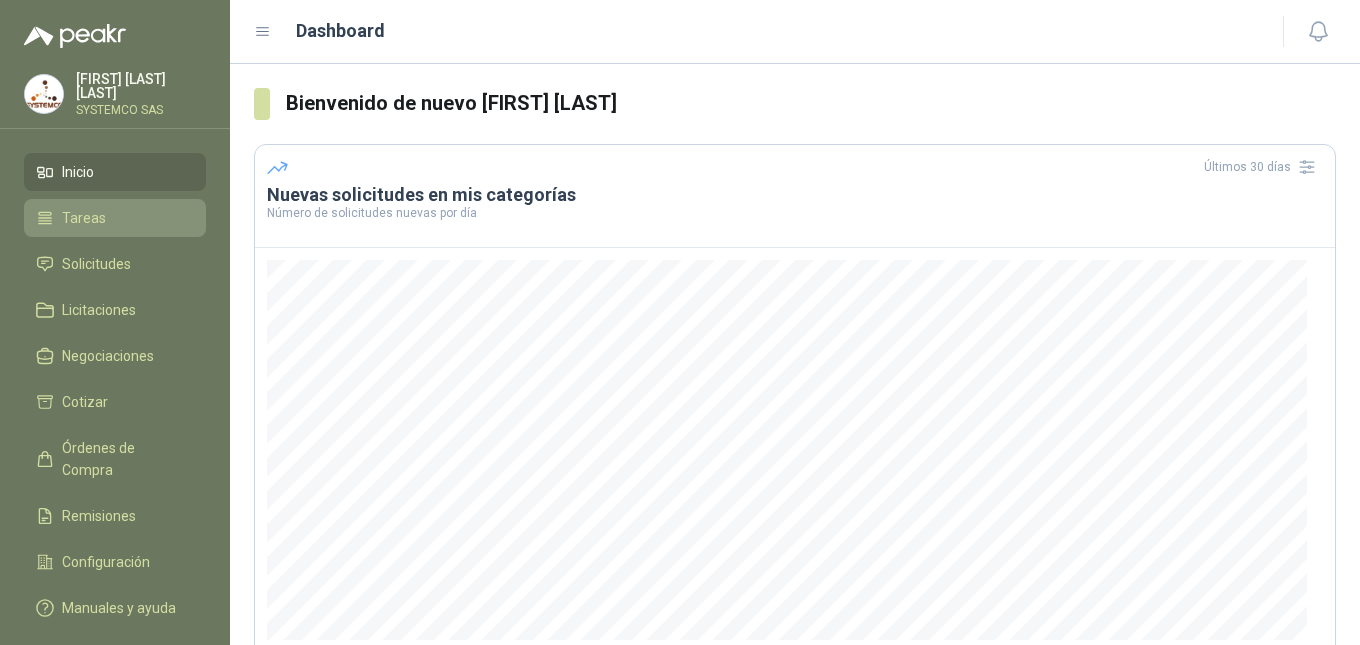 click on "Tareas" at bounding box center (115, 218) 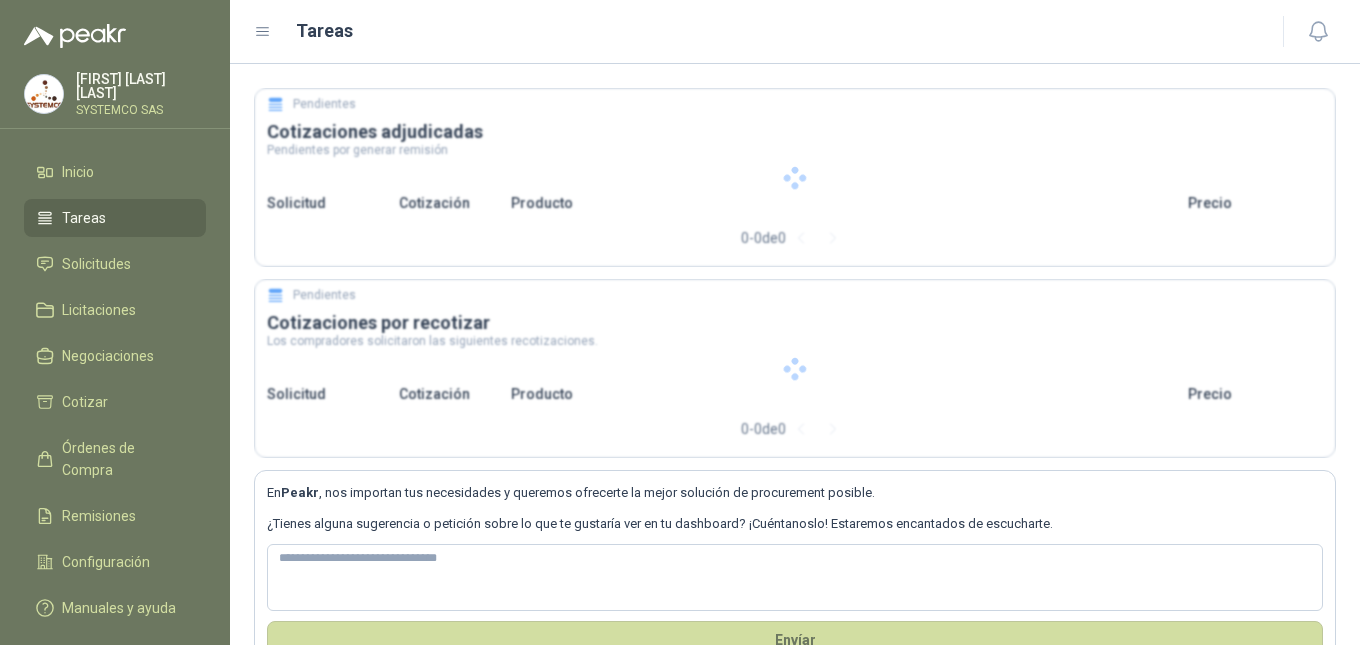 type 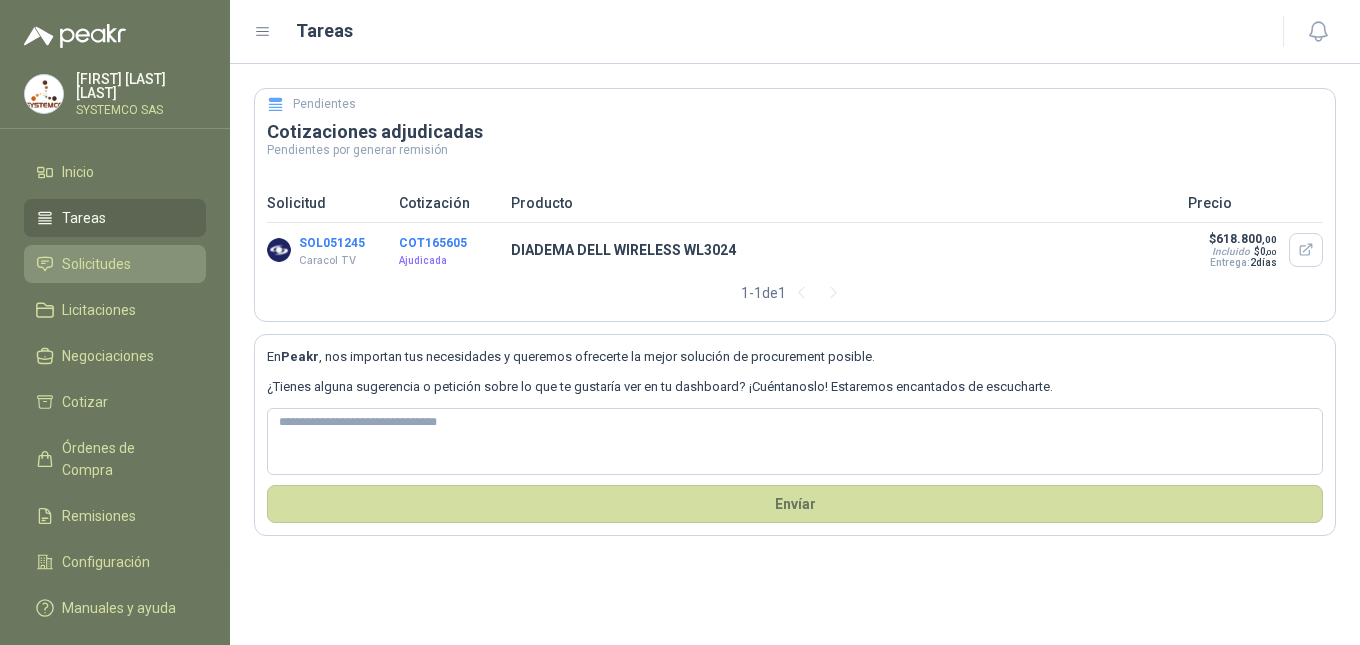 click on "Solicitudes" at bounding box center [96, 264] 